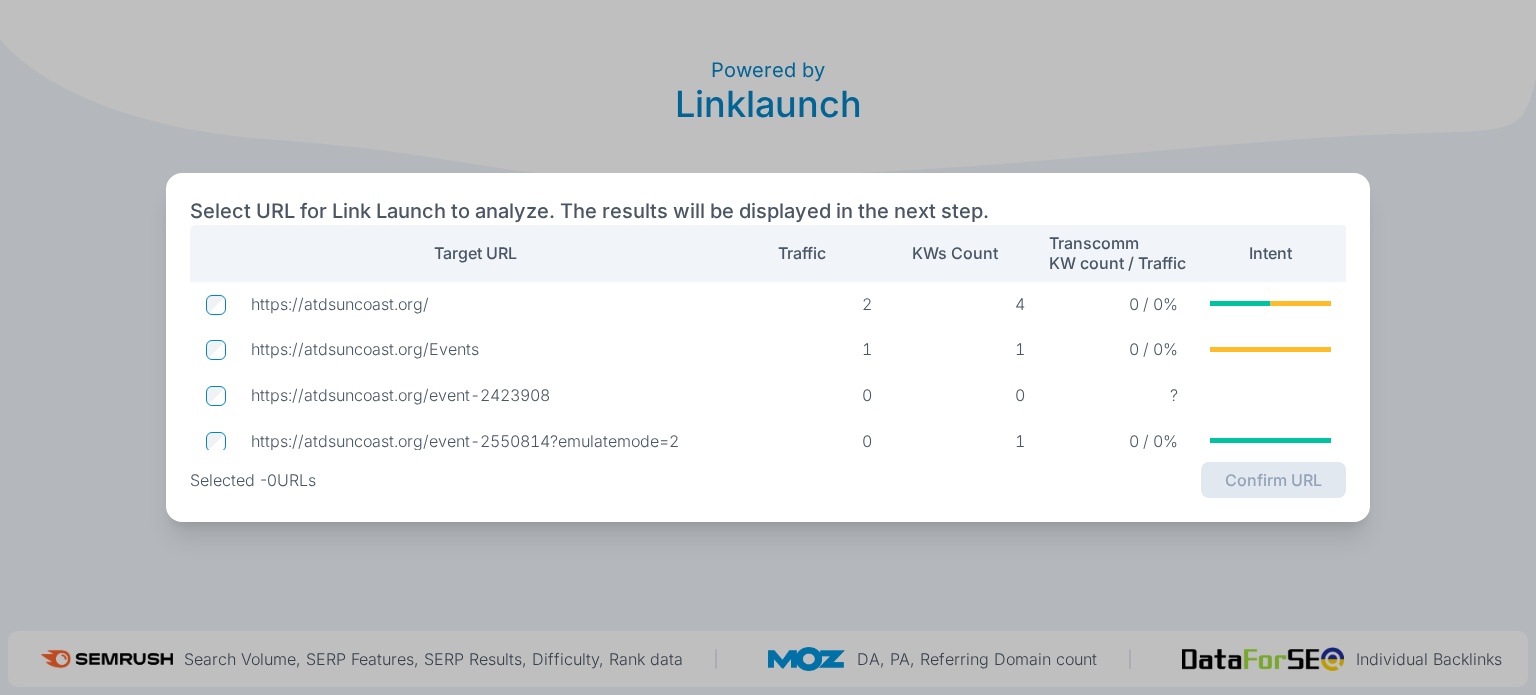 scroll, scrollTop: 0, scrollLeft: 0, axis: both 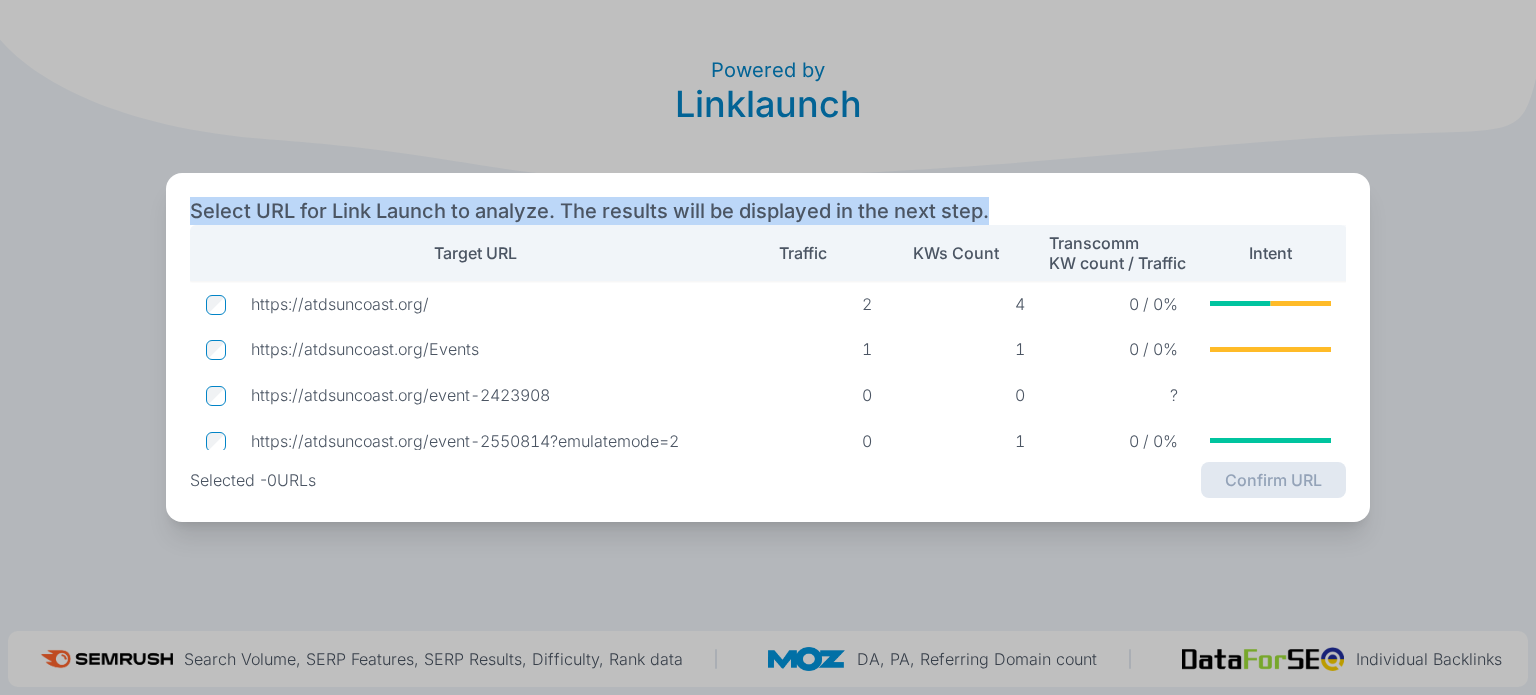 drag, startPoint x: 192, startPoint y: 210, endPoint x: 1191, endPoint y: 200, distance: 999.05005 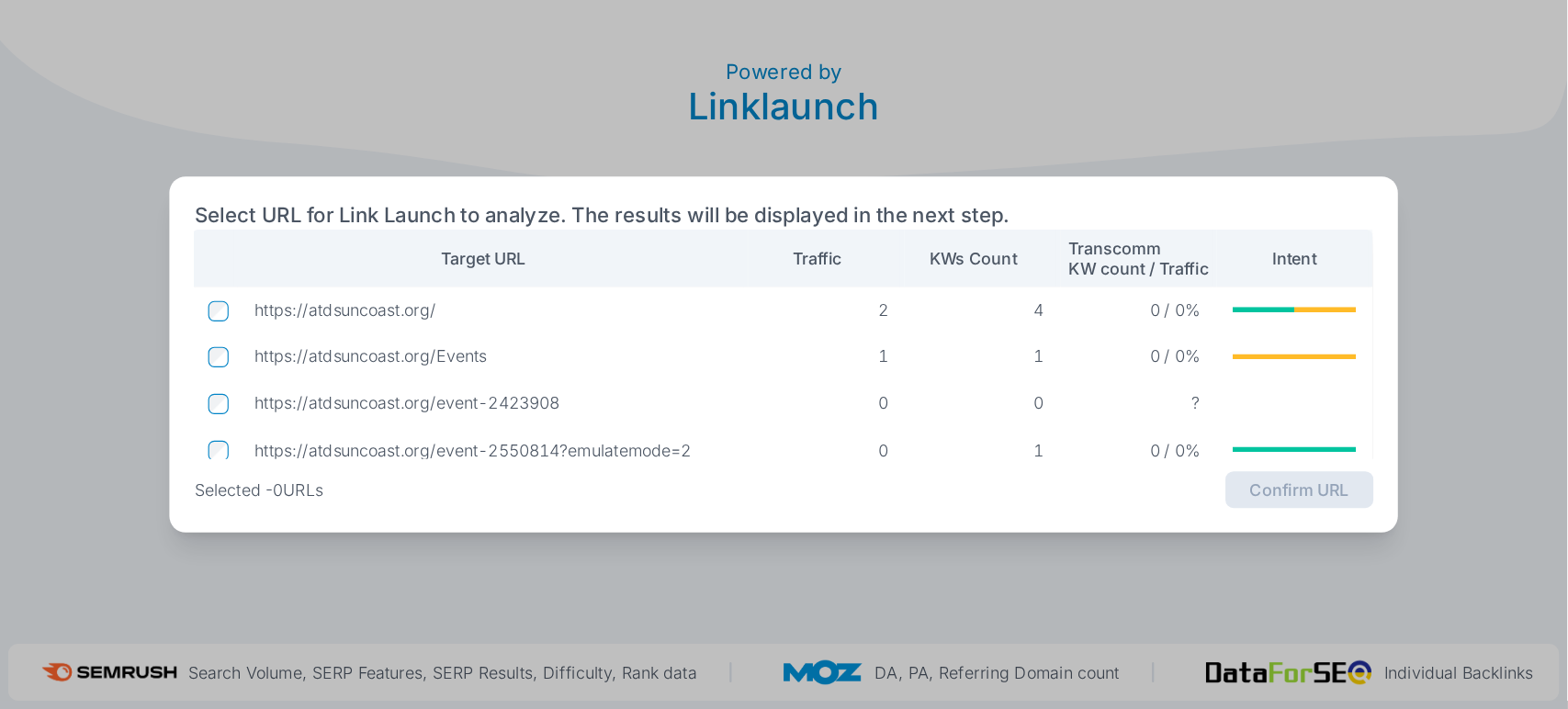 scroll, scrollTop: 0, scrollLeft: 15, axis: horizontal 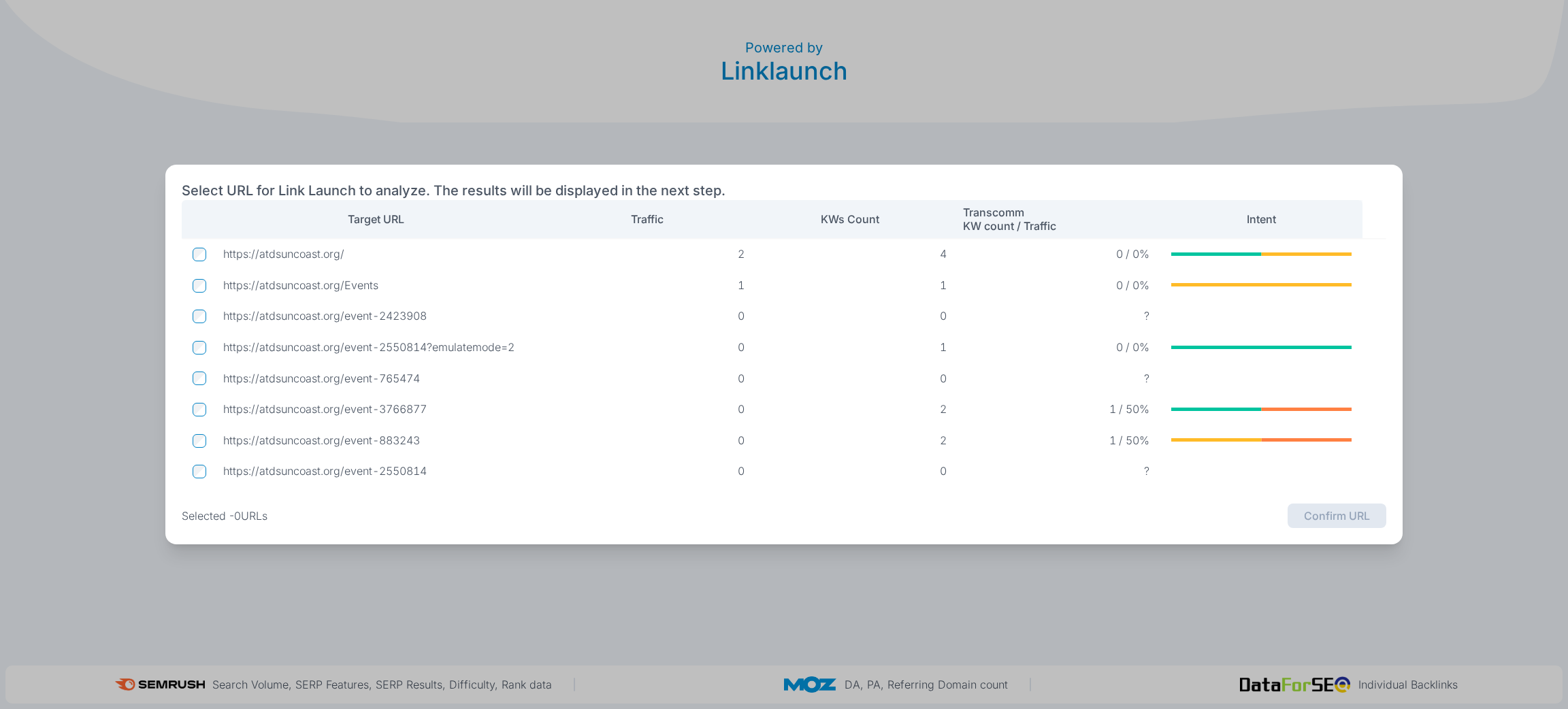 click on "Select URL for Link Launch to analyze. The results will be displayed in the next step. Target URL Traffic KWs Count Transcomm KW count / Traffic Intent https://atdsuncoast.org/ 2 4 0 / 0% No data. https://atdsuncoast.org/Events 1 1 0 / 0% No data. https://atdsuncoast.org/event-2423908 0 0 ? No data. https://atdsuncoast.org/event-2550814?emulatemode=2 0 1 0 / 0% No data. https://atdsuncoast.org/event-765474 0 0 ? No data. https://atdsuncoast.org/event-3766877 0 2 1 / 50% No data. https://atdsuncoast.org/event-883243 0 2 1 / 50% No data. https://atdsuncoast.org/event-2550814 0 0 ? No data. https://atdsuncoast.org/ChIP 0 0 ? No data. https://atdsuncoast.org/event-2256195 0 0 ? No data. Selected -  0  URLs Confirm URL" at bounding box center (784, 354) 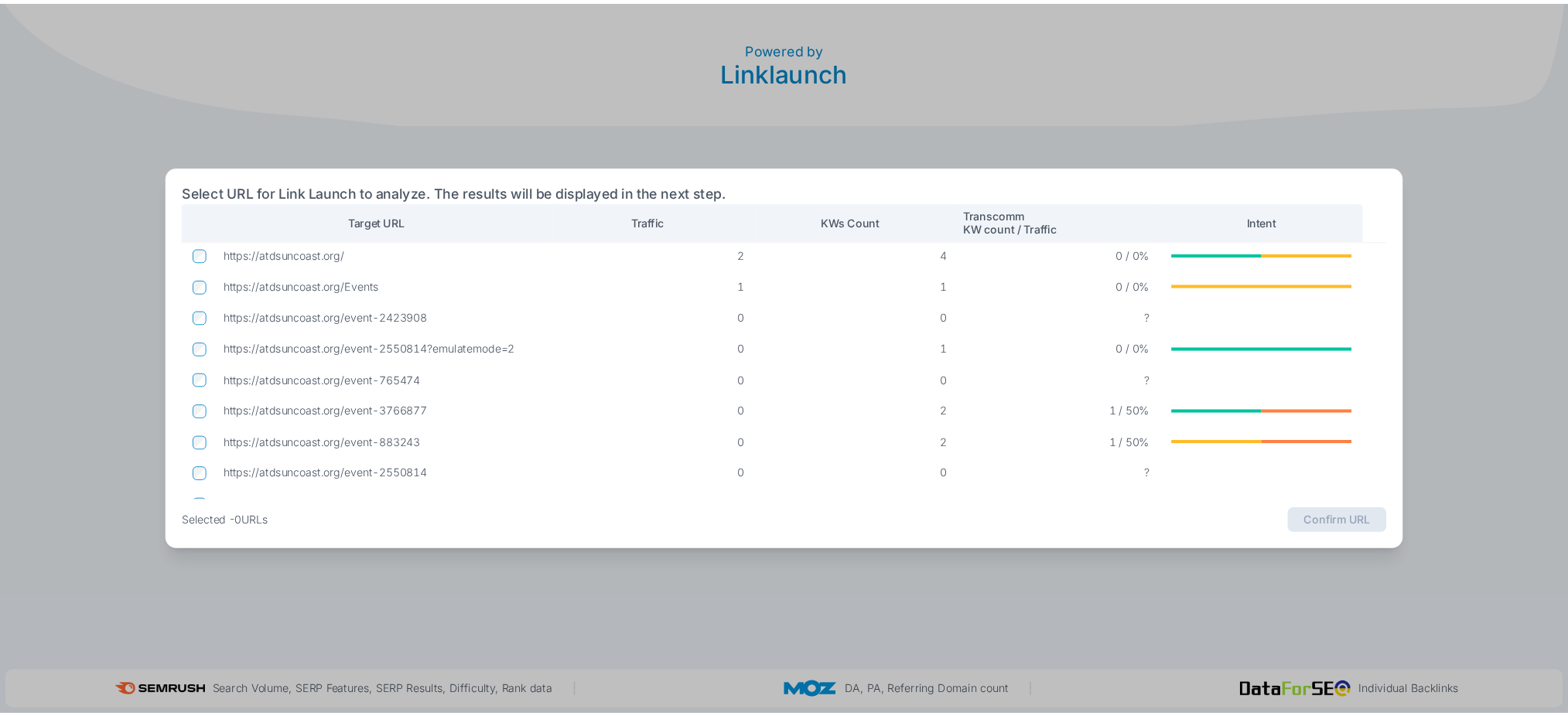 scroll, scrollTop: 0, scrollLeft: 0, axis: both 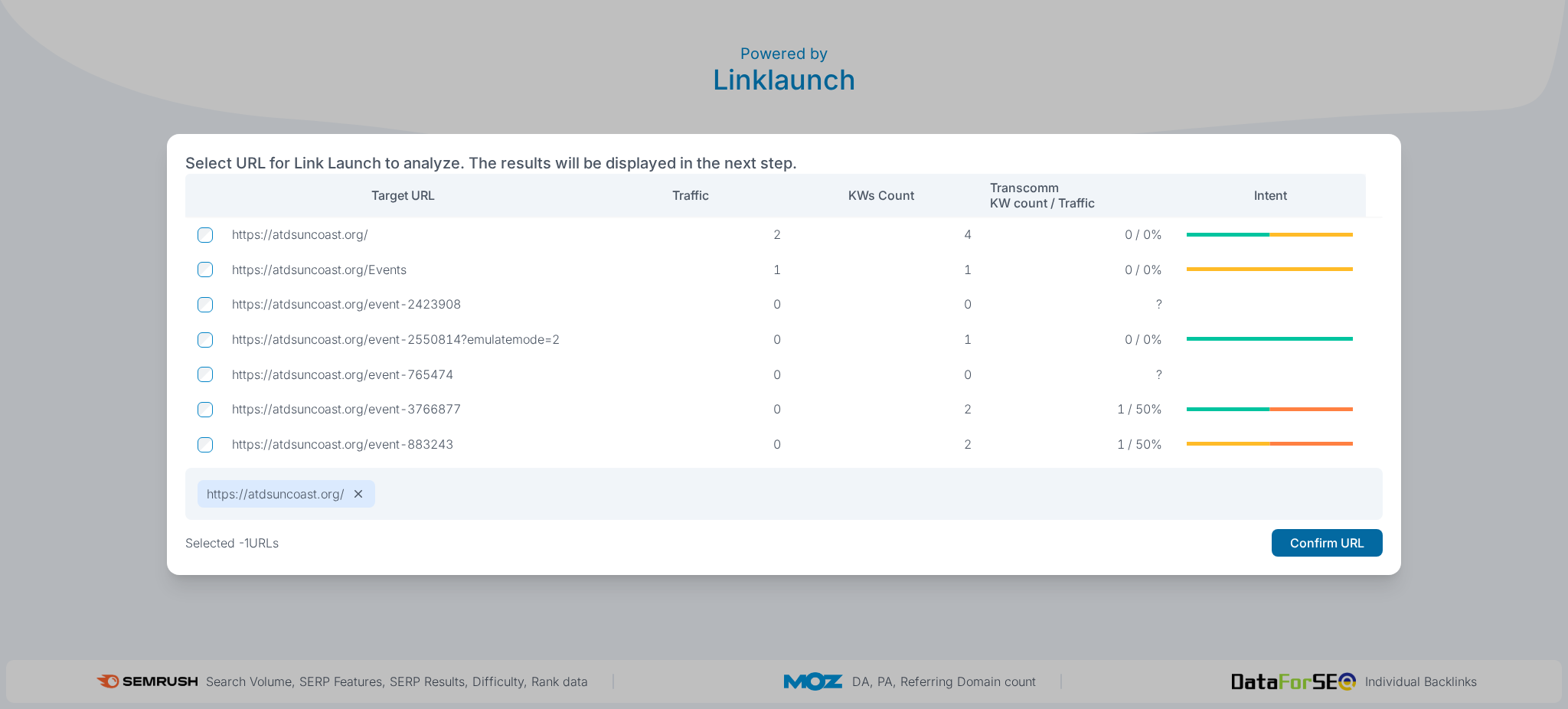 click on "Confirm URL" at bounding box center [1327, 543] 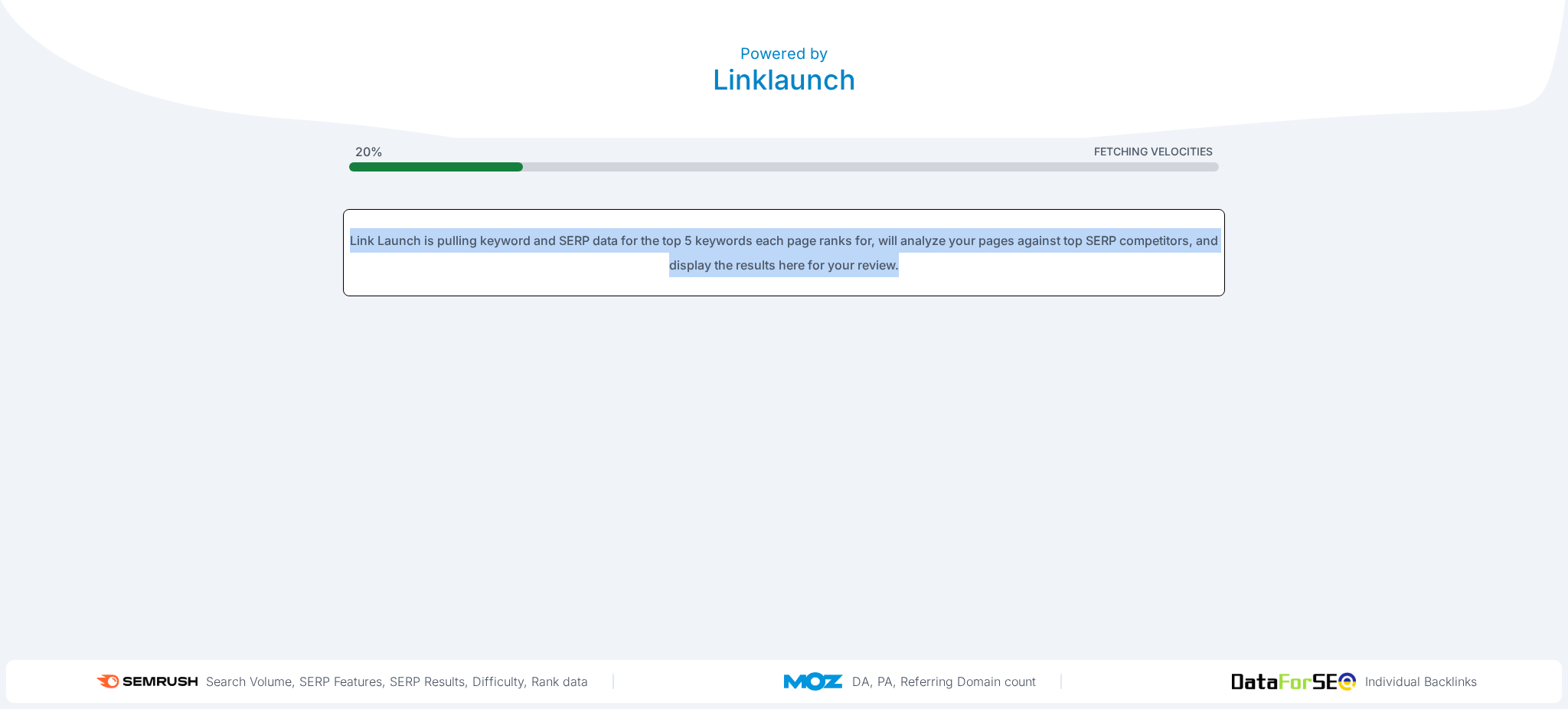 drag, startPoint x: 961, startPoint y: 266, endPoint x: 358, endPoint y: 238, distance: 603.64973 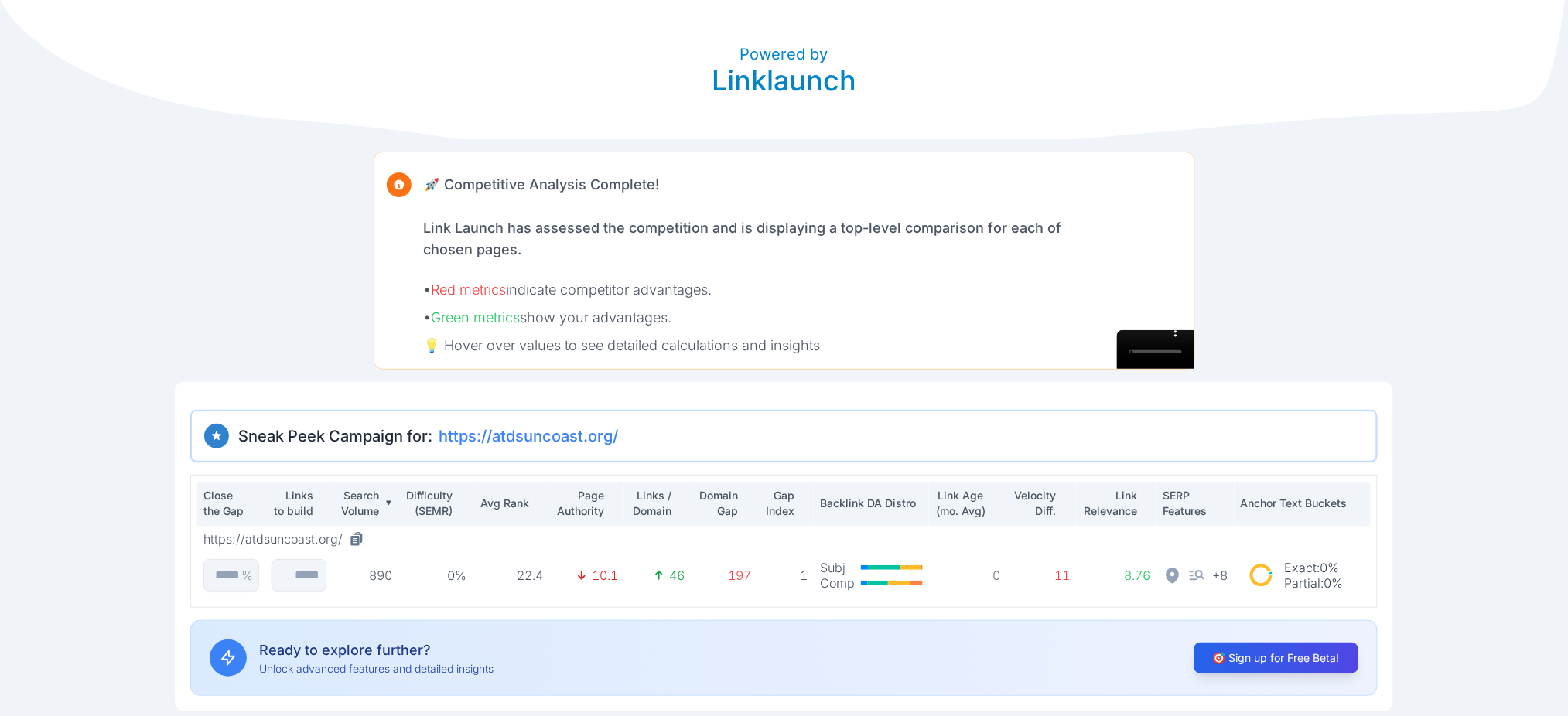 click on "Powered by Linklaunch 🚀 Competitive Analysis Complete! Link Launch has assessed the competition and is displaying a top-level comparison for each of chosen pages. •  Red metrics  indicate competitor advantages. •  Green metrics  show your advantages. 💡 Hover over values to see detailed calculations and insights Sneak Peek Campaign for: https://atdsuncoast.org/ Close   the Gap Links   to build Search   Volume Difficulty (SEMR) Avg Rank Page   Authority Links /   Domain Domain   Gap Gap   Index Backlink DA Distro Link Age   (mo. Avg) Velocity   Diff. Link Relevance SERP Features Anchor Text Buckets https://atdsuncoast.org/ % 890 0%   22.4 10.1 46 197 1 Subj Comp 0 11 8.76 + 8 Exact :  0% Partial :  0% Ready to explore further? Unlock advanced features and detailed insights 🎯 Sign up for Free Beta!" at bounding box center [784, 356] 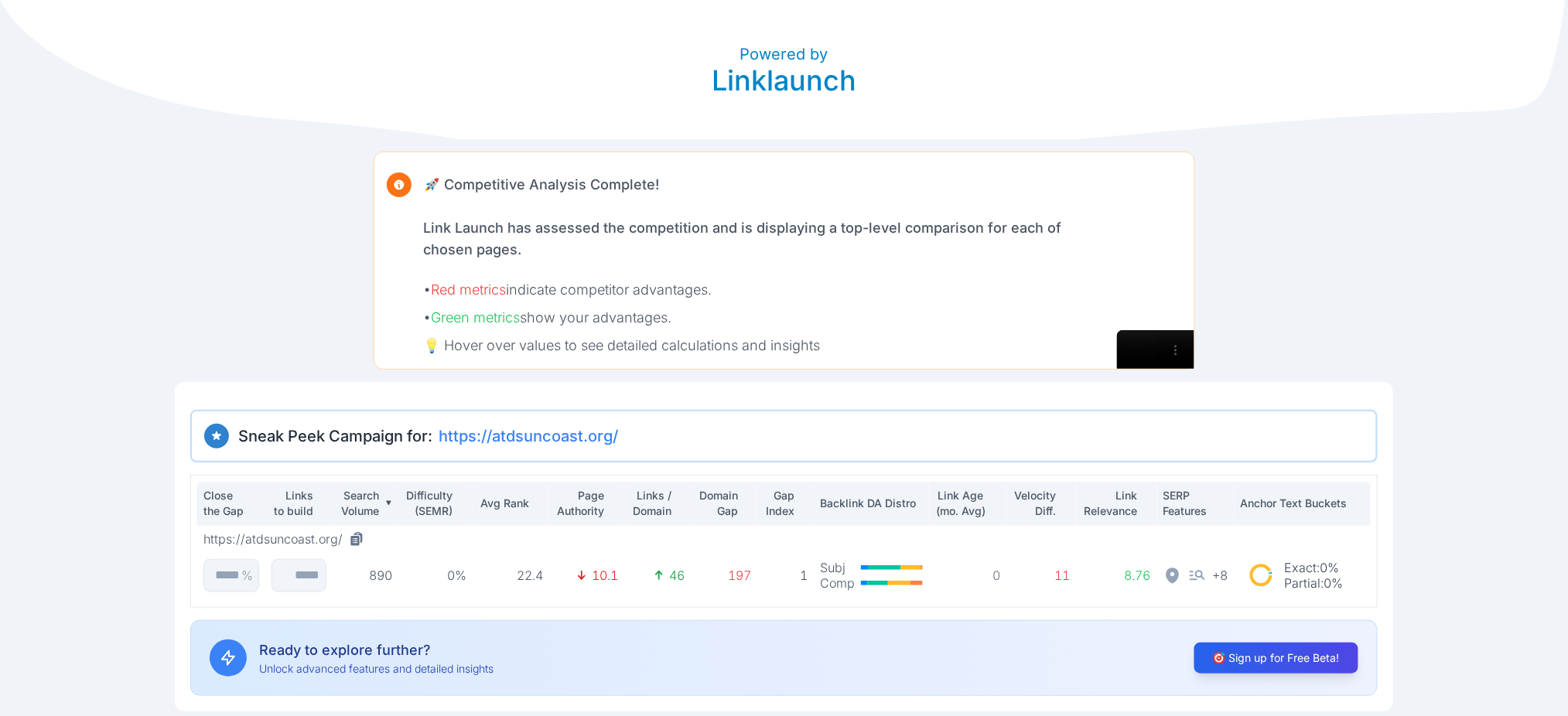 click on "Powered by Linklaunch 🚀 Competitive Analysis Complete! Link Launch has assessed the competition and is displaying a top-level comparison for each of chosen pages. •  Red metrics  indicate competitor advantages. •  Green metrics  show your advantages. 💡 Hover over values to see detailed calculations and insights Sneak Peek Campaign for: https://atdsuncoast.org/ Close   the Gap Links   to build Search   Volume Difficulty (SEMR) Avg Rank Page   Authority Links /   Domain Domain   Gap Gap   Index Backlink DA Distro Link Age   (mo. Avg) Velocity   Diff. Link Relevance SERP Features Anchor Text Buckets https://atdsuncoast.org/ % 890 0%   22.4 10.1 46 197 1 Subj Comp 0 11 8.76 + 8 Exact :  0% Partial :  0% Ready to explore further? Unlock advanced features and detailed insights 🎯 Sign up for Free Beta!" at bounding box center (784, 356) 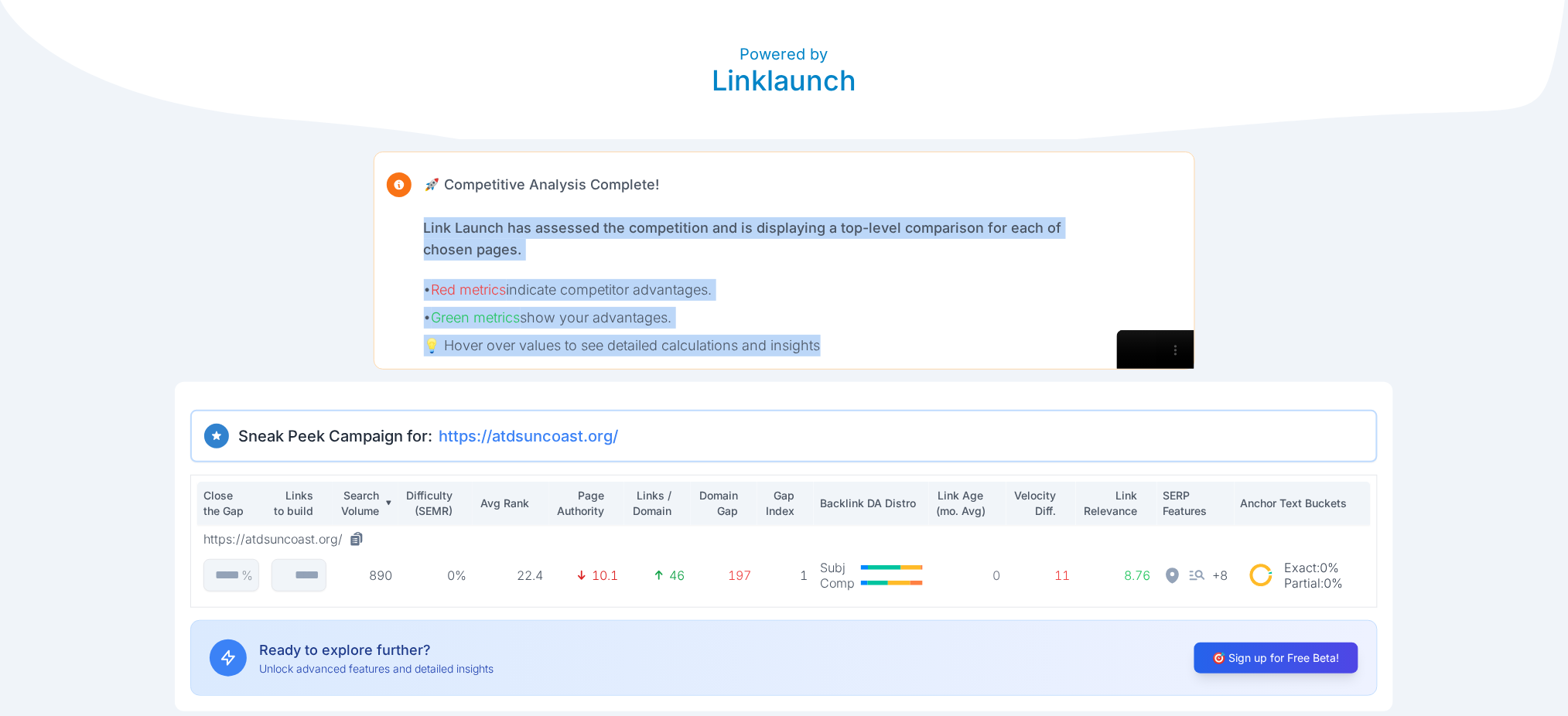 drag, startPoint x: 850, startPoint y: 347, endPoint x: 418, endPoint y: 223, distance: 449.4441 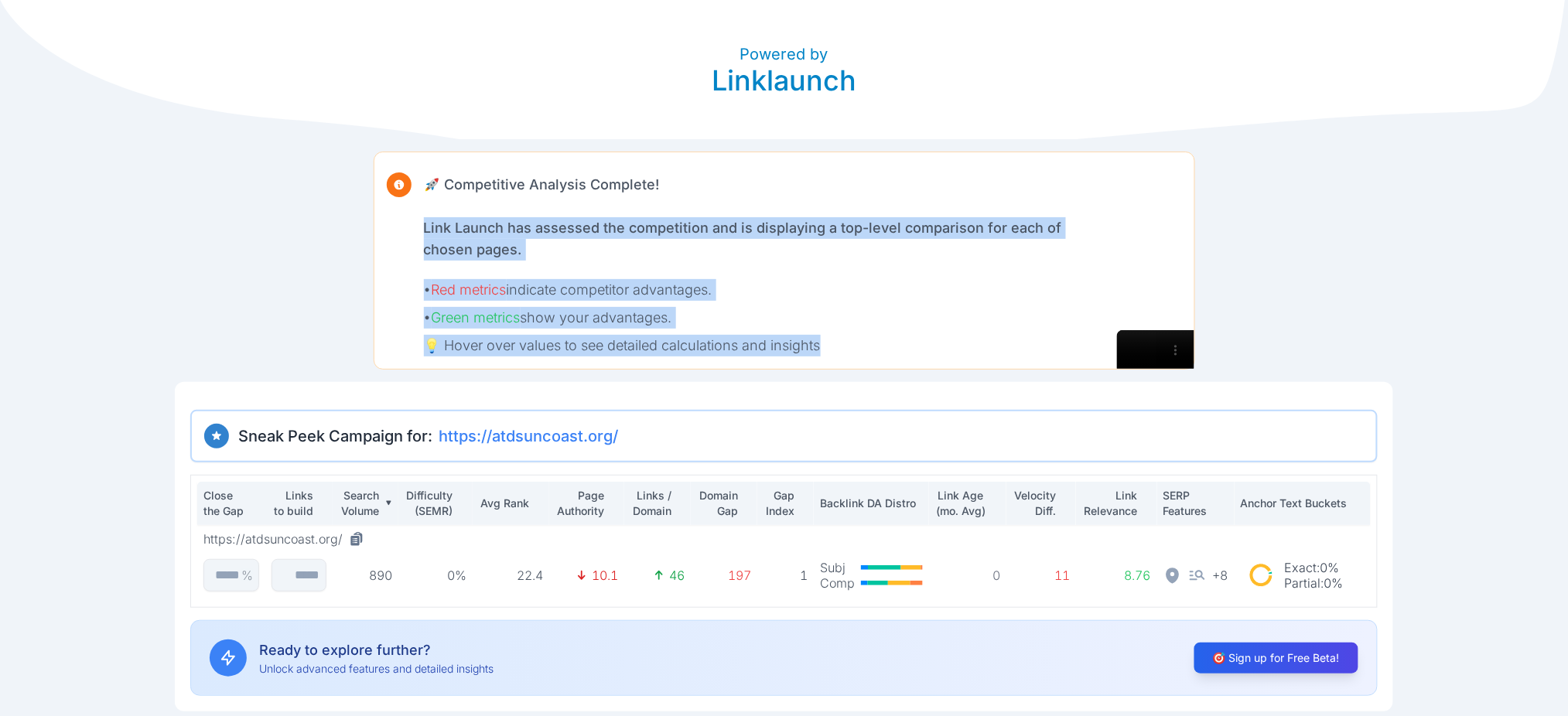 click on "🚀 Competitive Analysis Complete! Link Launch has assessed the competition and is displaying a top-level comparison for each of chosen pages. •  Red metrics  indicate competitor advantages. •  Green metrics  show your advantages. 💡 Hover over values to see detailed calculations and insights" at bounding box center [746, 261] 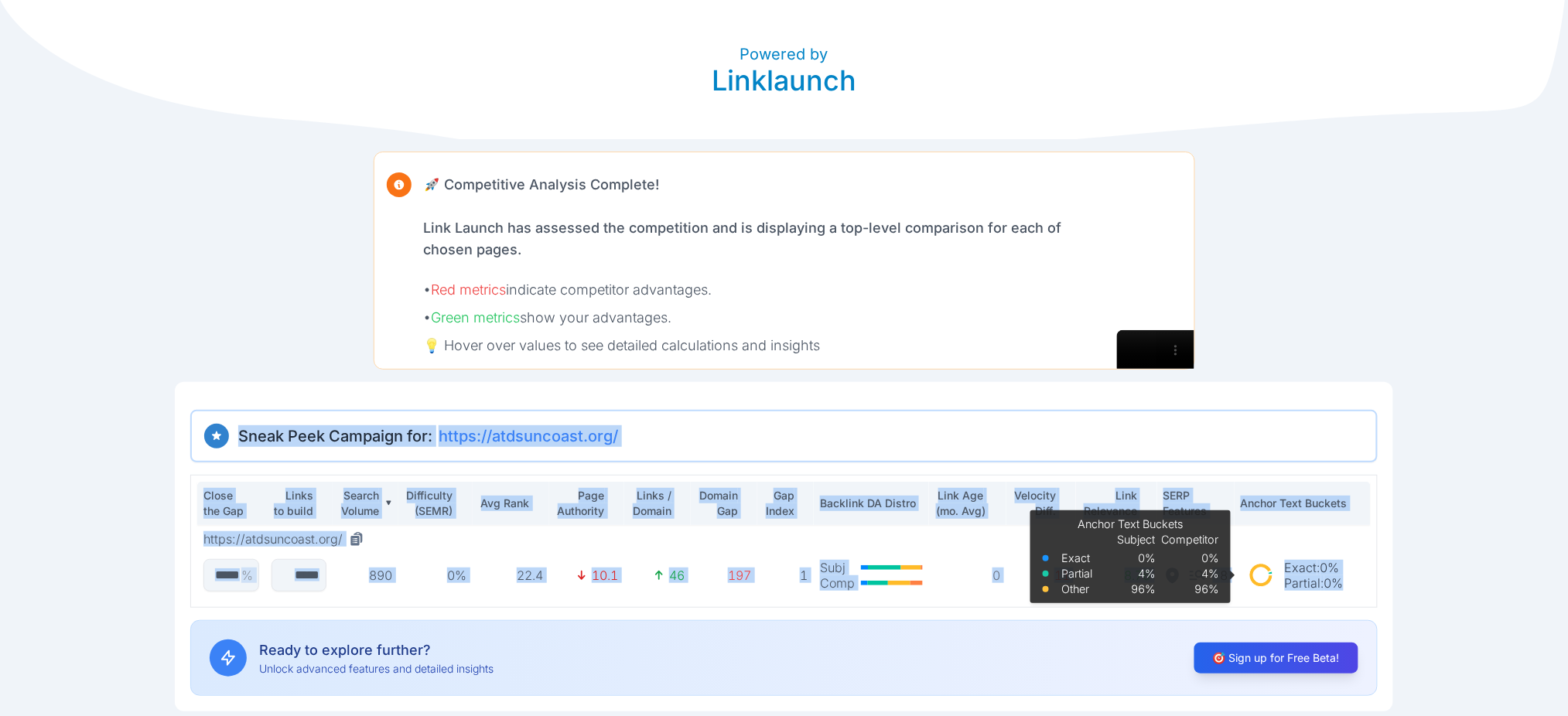 drag, startPoint x: 239, startPoint y: 434, endPoint x: 1358, endPoint y: 585, distance: 1129.1422 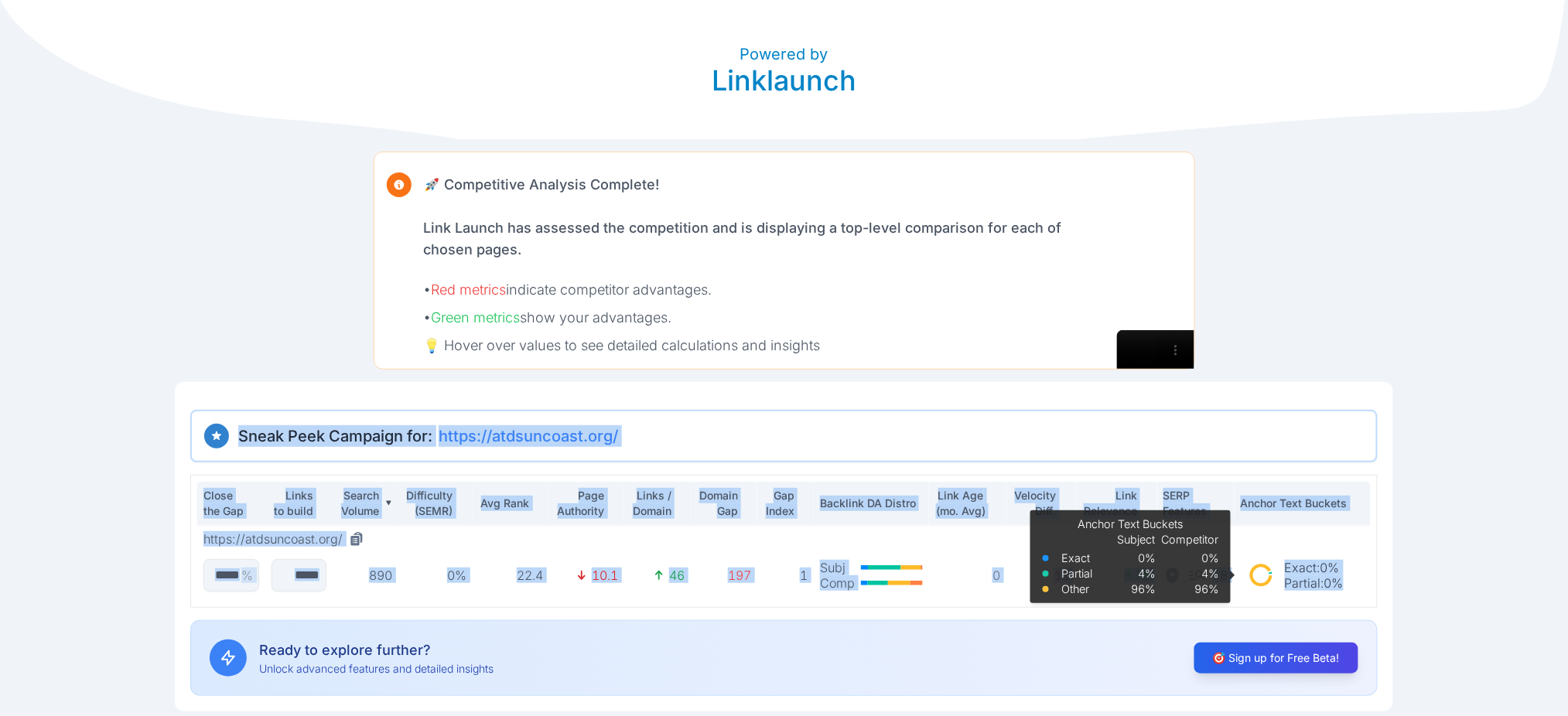click on "Sneak Peek Campaign for: https://atdsuncoast.org/ Close   the Gap Links   to build Search   Volume Difficulty (SEMR) Avg Rank Page   Authority Links /   Domain Domain   Gap Gap   Index Backlink DA Distro Link Age   (mo. Avg) Velocity   Diff. Link Relevance SERP Features Anchor Text Buckets https://atdsuncoast.org/ % 890 0%   22.4 10.1 46 197 1 Subj Comp 0 11 8.76 + 8 Exact :  0% Partial :  0% Anchor Text Buckets Exact Partial Other Subject 0% 4% 96% Competitor 0% 4% 96% Ready to explore further? Unlock advanced features and detailed insights 🎯 Sign up for Free Beta!" at bounding box center (784, 553) 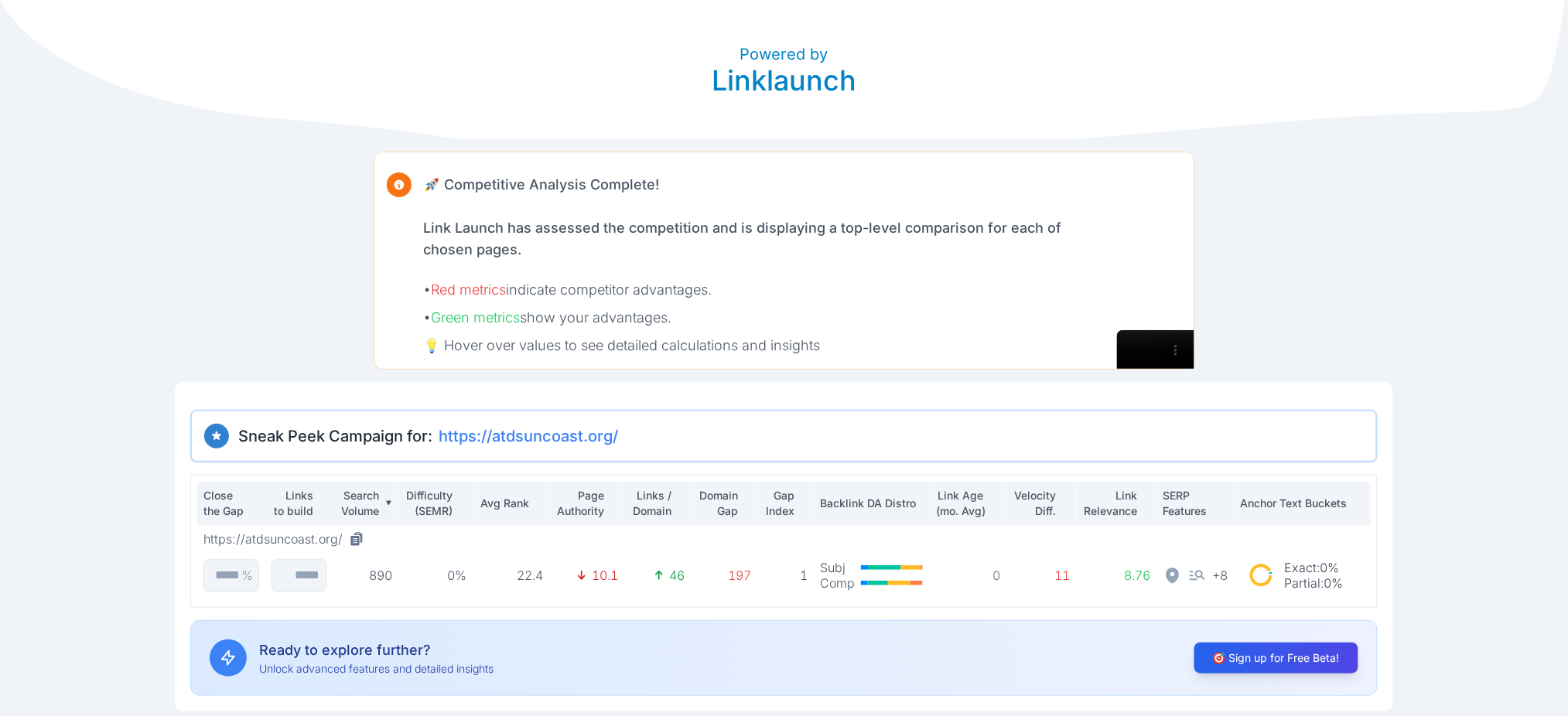 click on "Powered by Linklaunch 🚀 Competitive Analysis Complete! Link Launch has assessed the competition and is displaying a top-level comparison for each of chosen pages. •  Red metrics  indicate competitor advantages. •  Green metrics  show your advantages. 💡 Hover over values to see detailed calculations and insights Sneak Peek Campaign for: https://atdsuncoast.org/ Close   the Gap Links   to build Search   Volume Difficulty (SEMR) Avg Rank Page   Authority Links /   Domain Domain   Gap Gap   Index Backlink DA Distro Link Age   (mo. Avg) Velocity   Diff. Link Relevance SERP Features Anchor Text Buckets https://atdsuncoast.org/ % 890 0%   22.4 10.1 46 197 1 Subj Comp 0 11 8.76 + 8 Exact :  0% Partial :  0% Ready to explore further? Unlock advanced features and detailed insights 🎯 Sign up for Free Beta!" at bounding box center (784, 356) 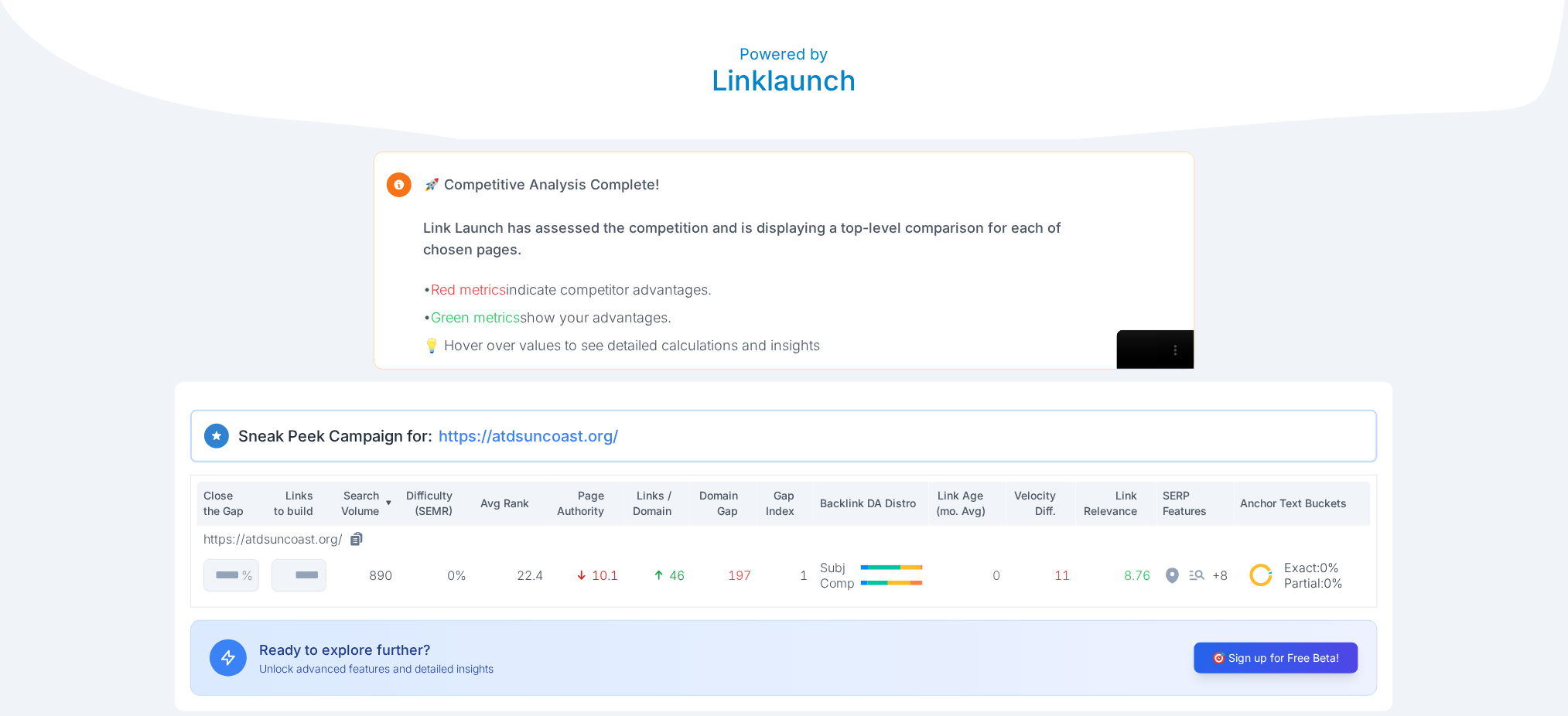 click on "%" at bounding box center (247, 575) 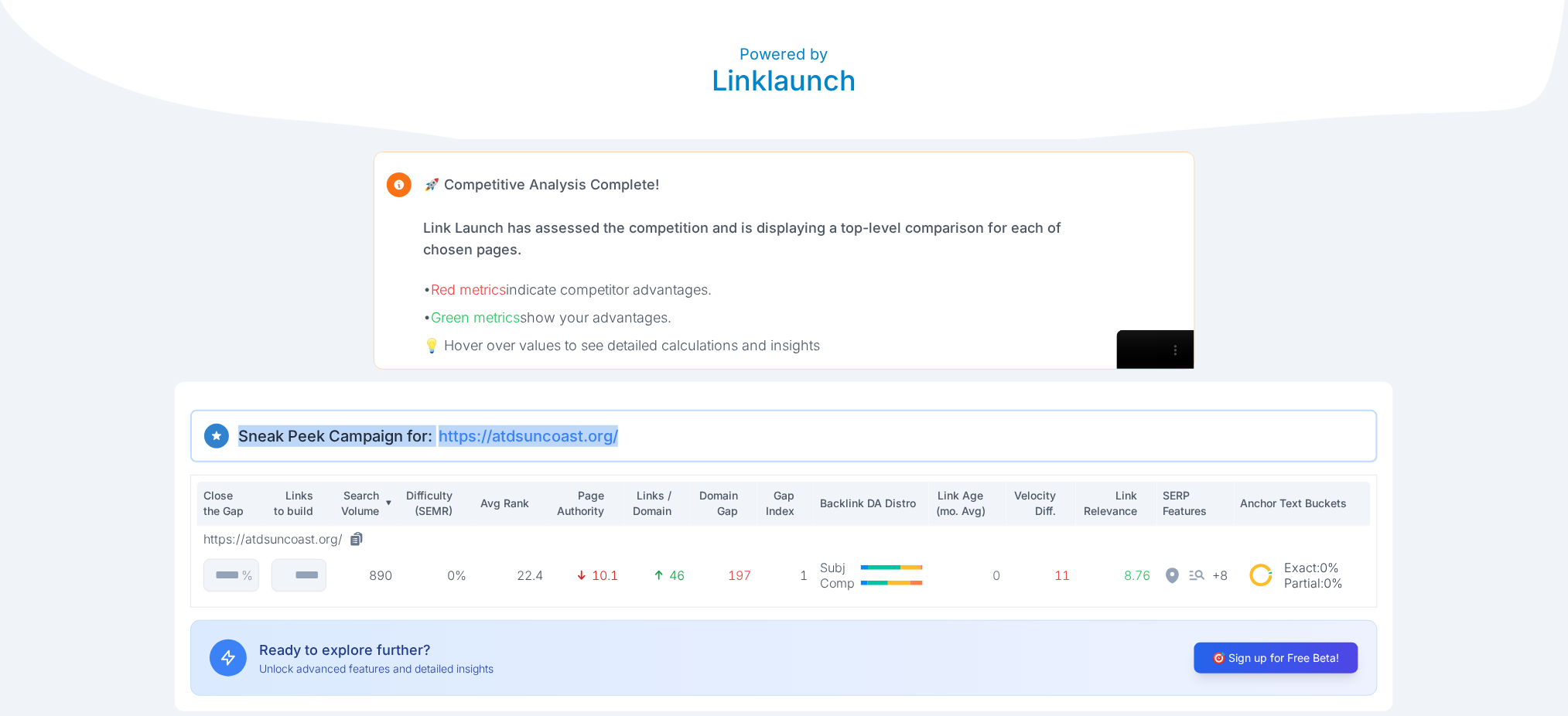 drag, startPoint x: 653, startPoint y: 443, endPoint x: 237, endPoint y: 436, distance: 416.05889 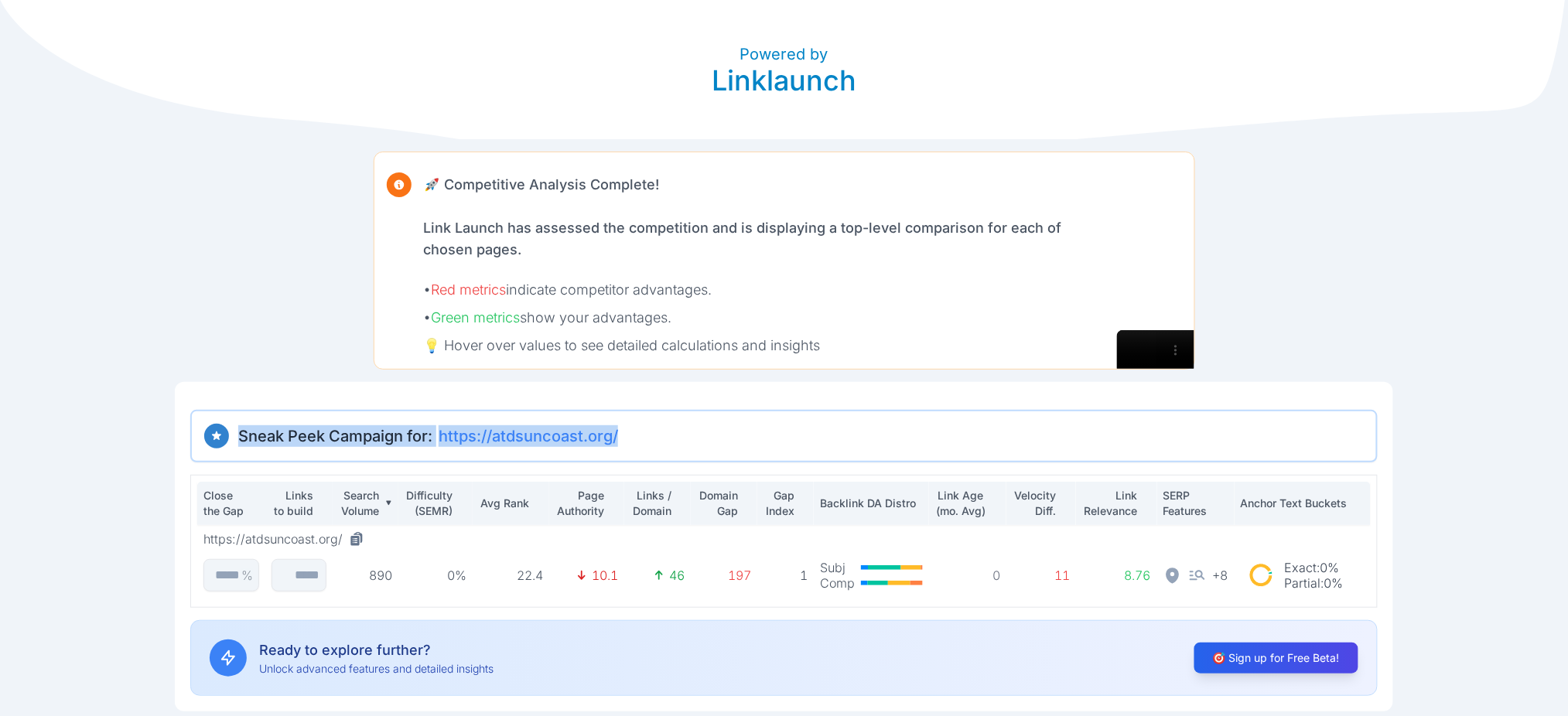 click on "Sneak Peek Campaign for: https://atdsuncoast.org/" at bounding box center [784, 436] 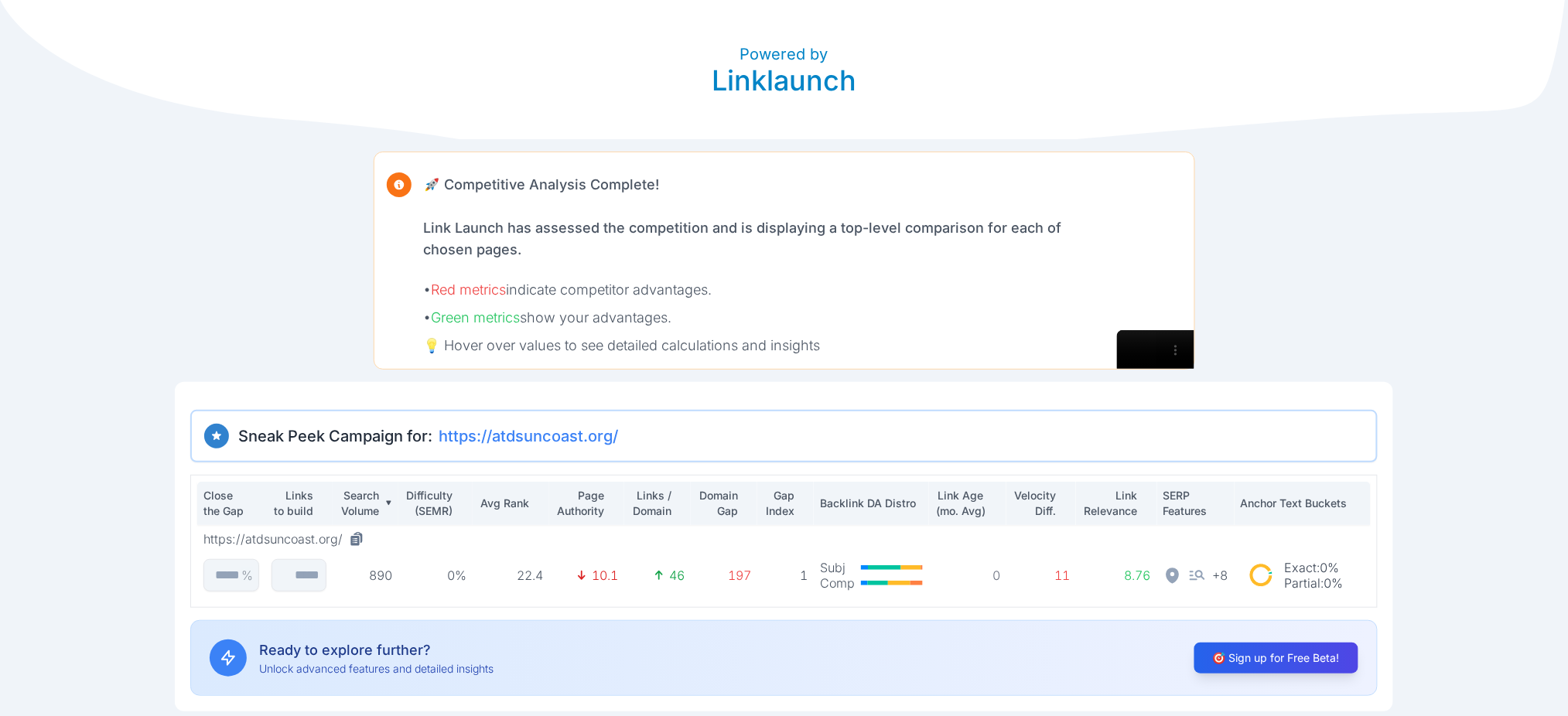 click on "Search   Volume" at bounding box center (359, 503) 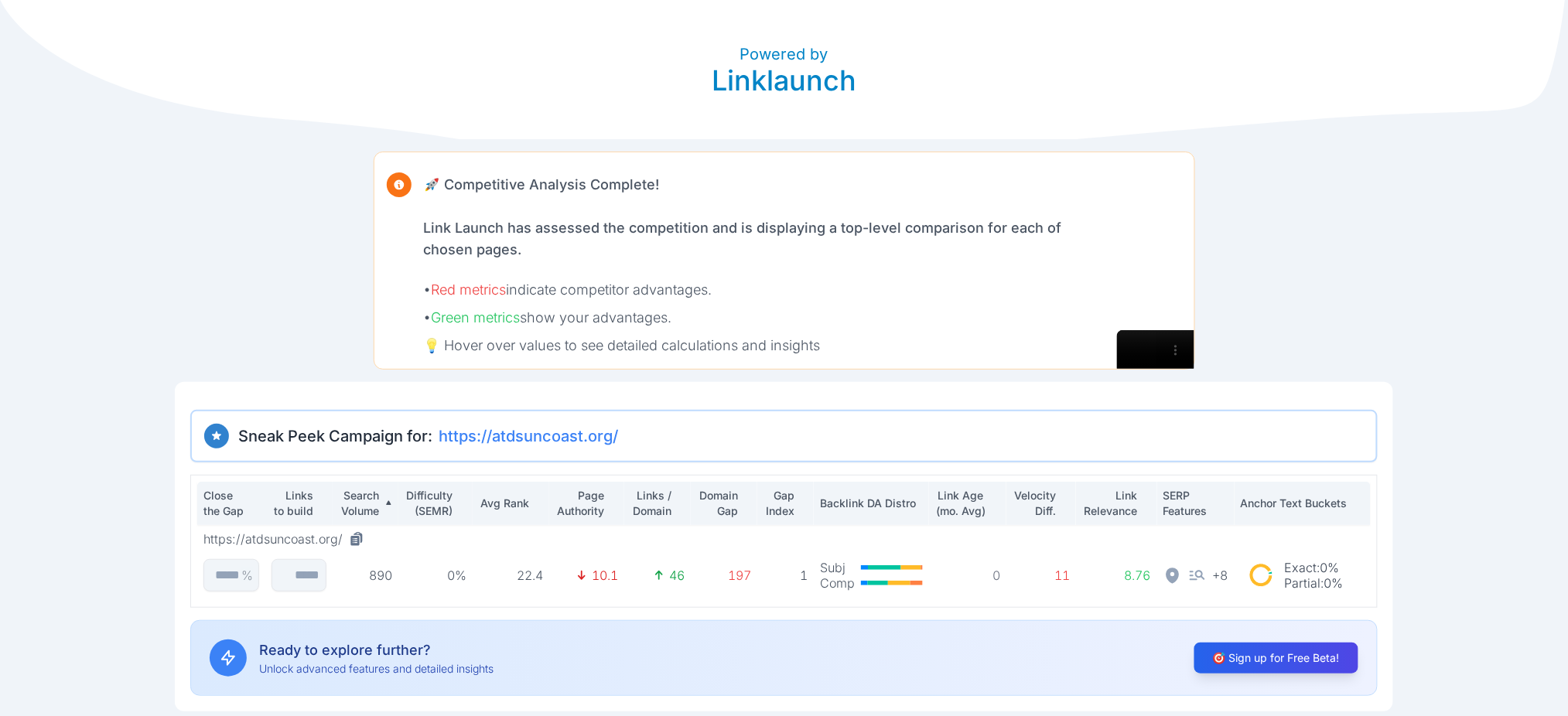 click on "Search   Volume" at bounding box center [359, 503] 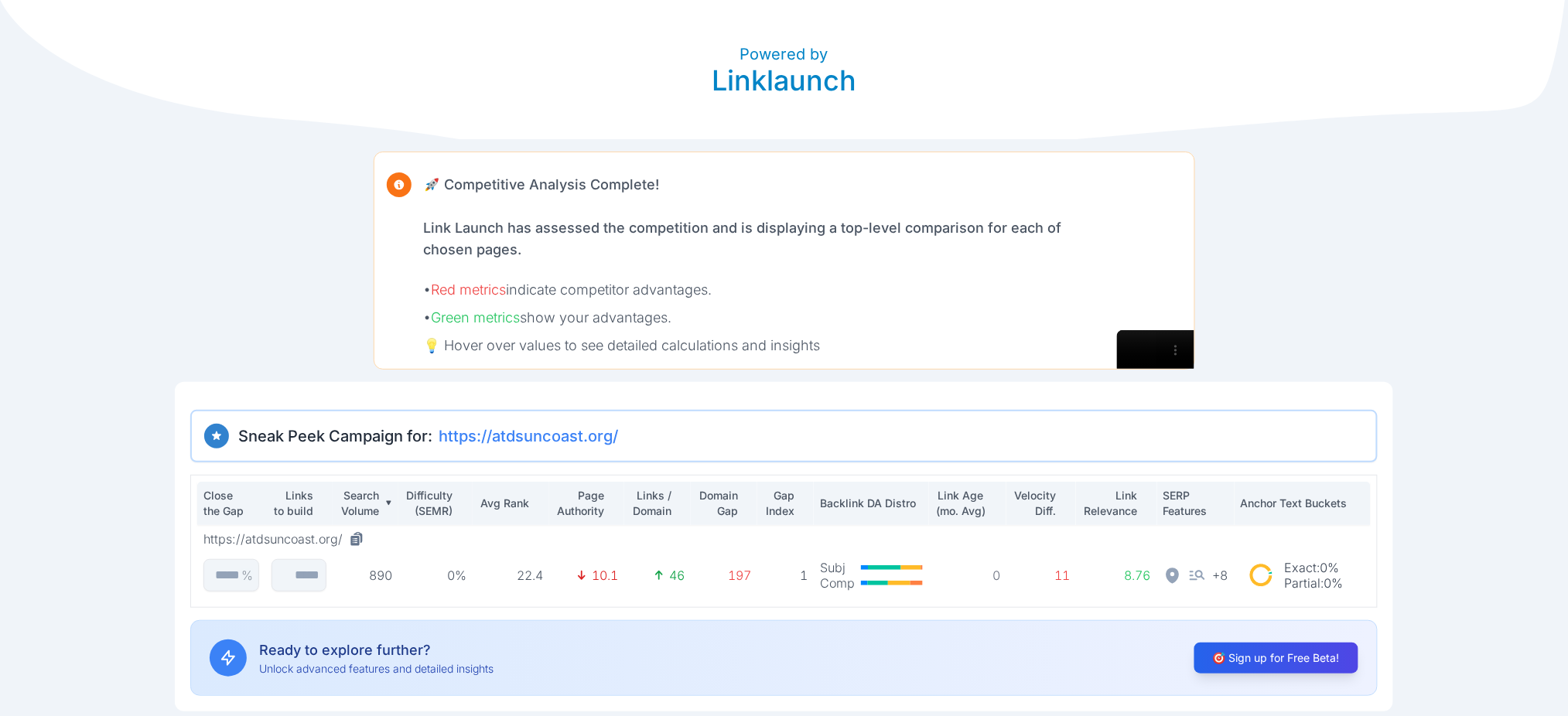 scroll, scrollTop: 67, scrollLeft: 0, axis: vertical 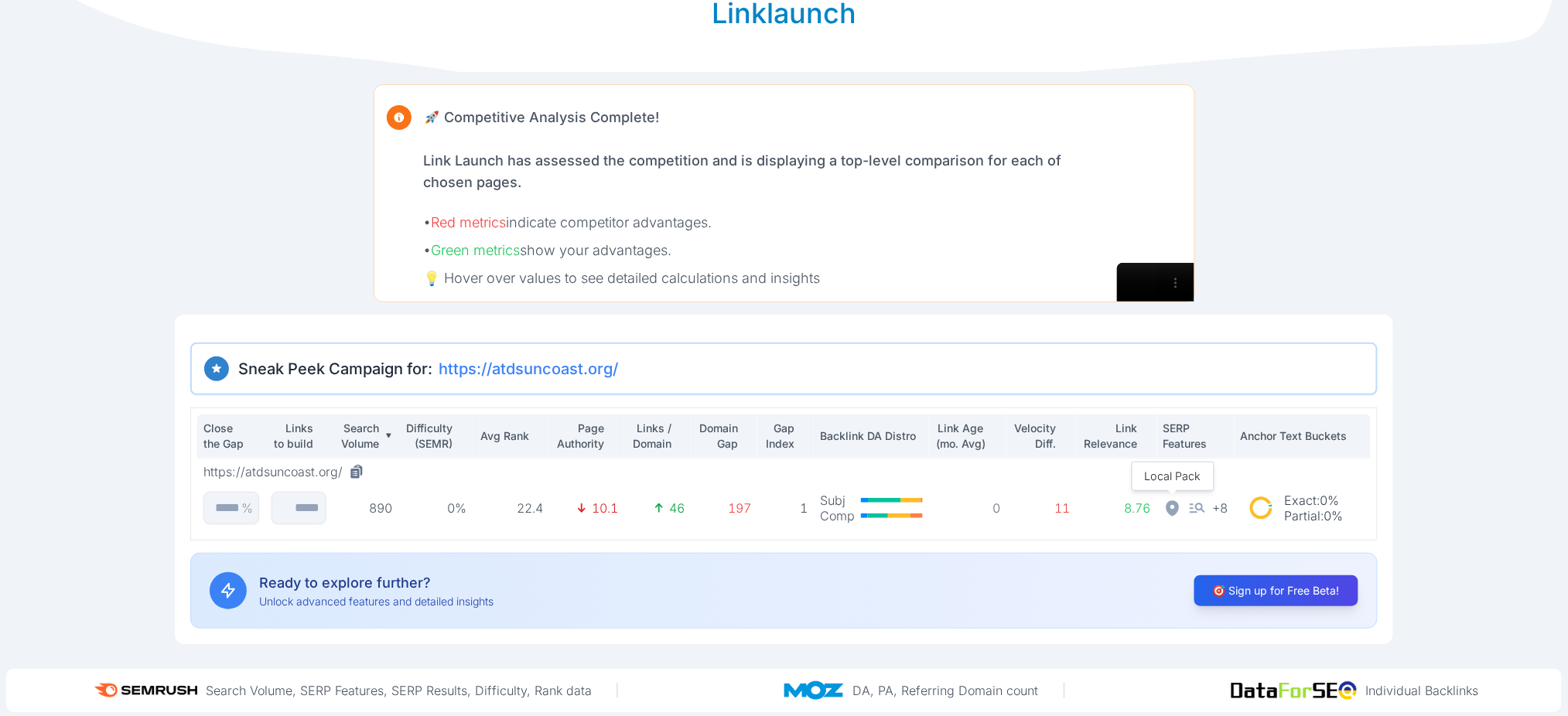 click 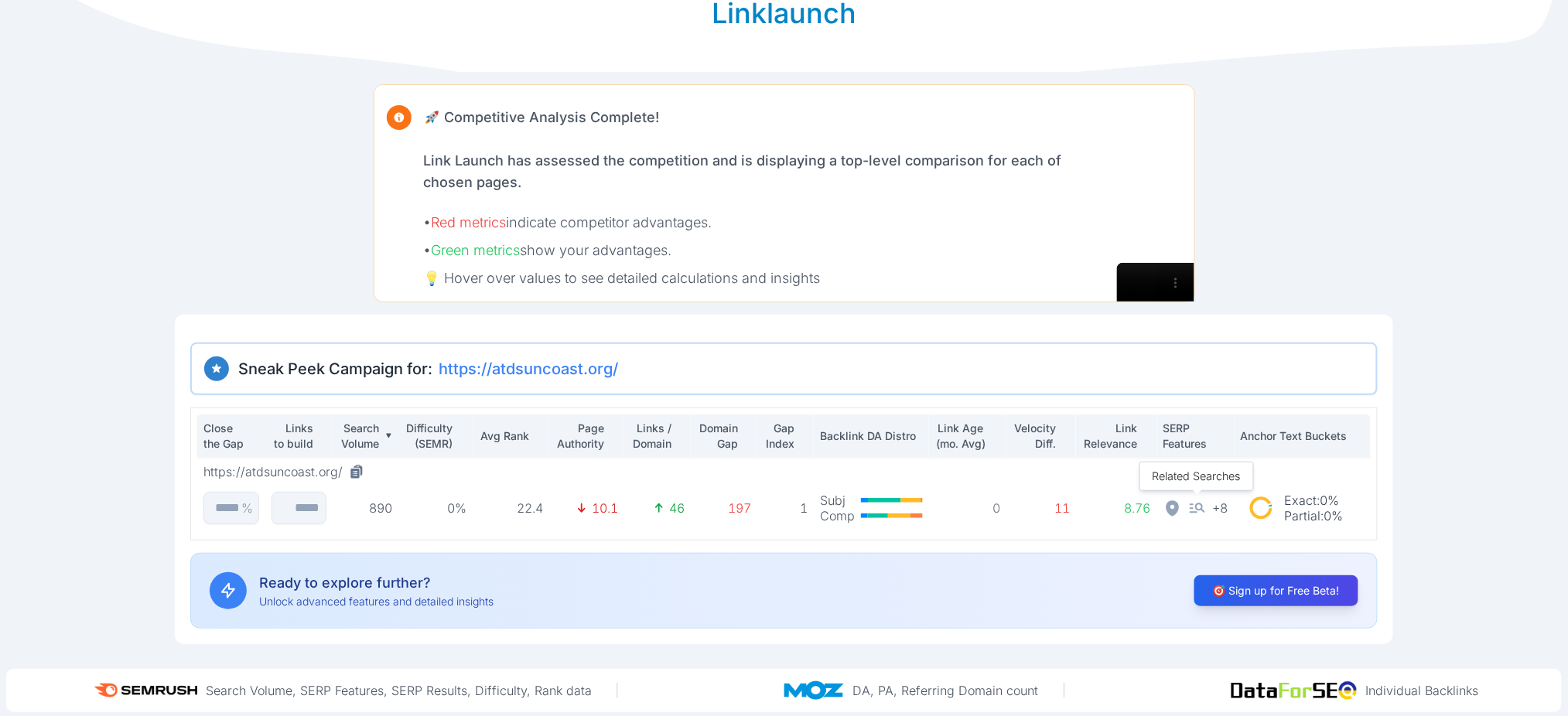 click 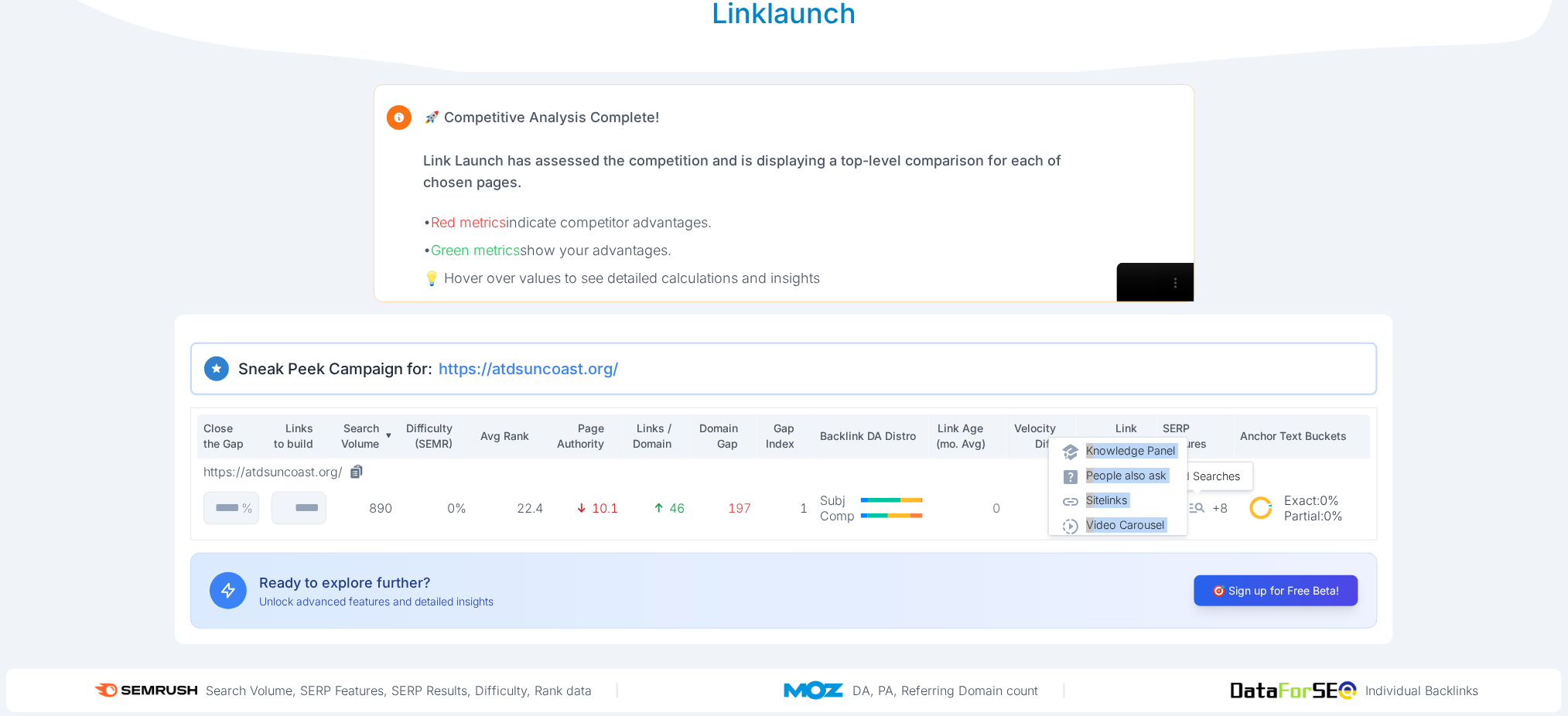 scroll, scrollTop: 135, scrollLeft: 0, axis: vertical 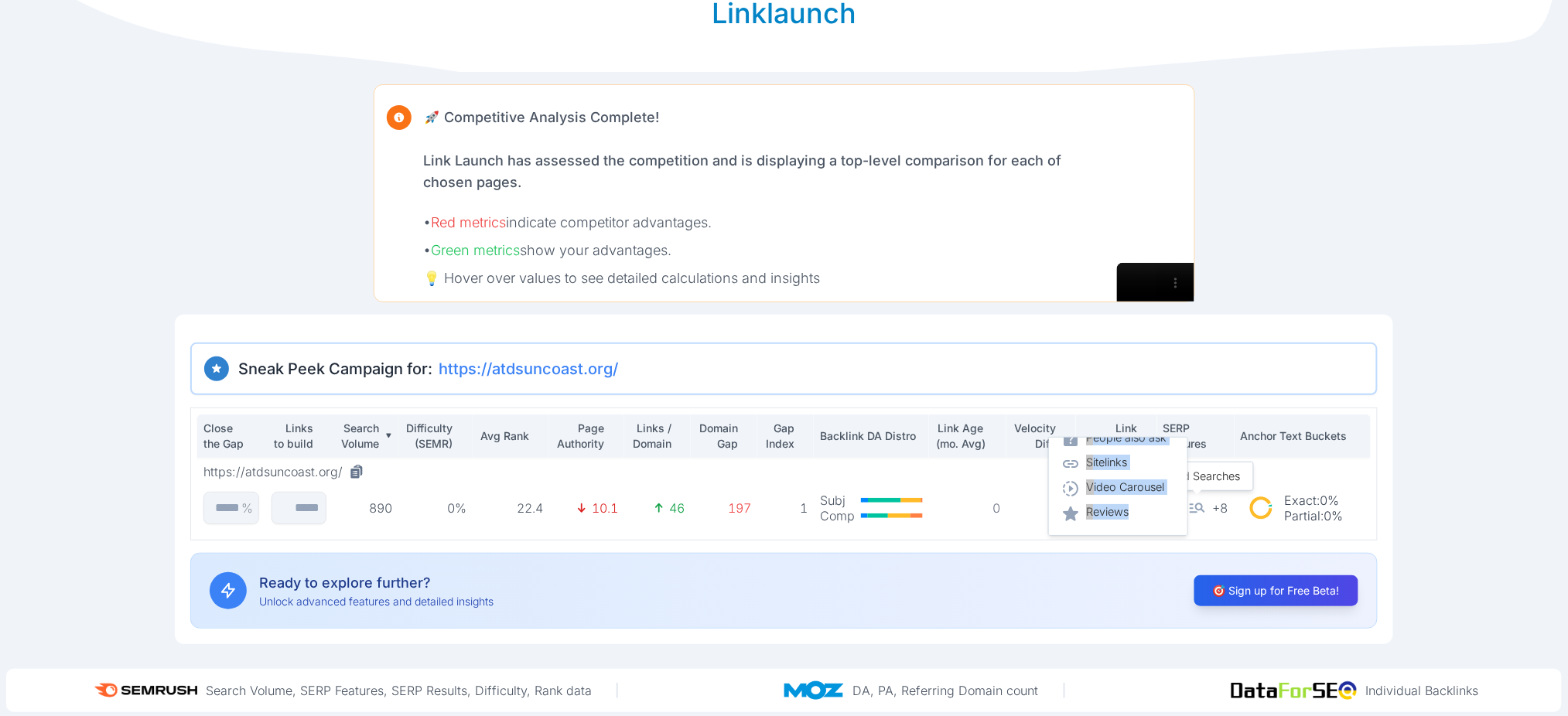 drag, startPoint x: 1064, startPoint y: 455, endPoint x: 1156, endPoint y: 493, distance: 99.53894 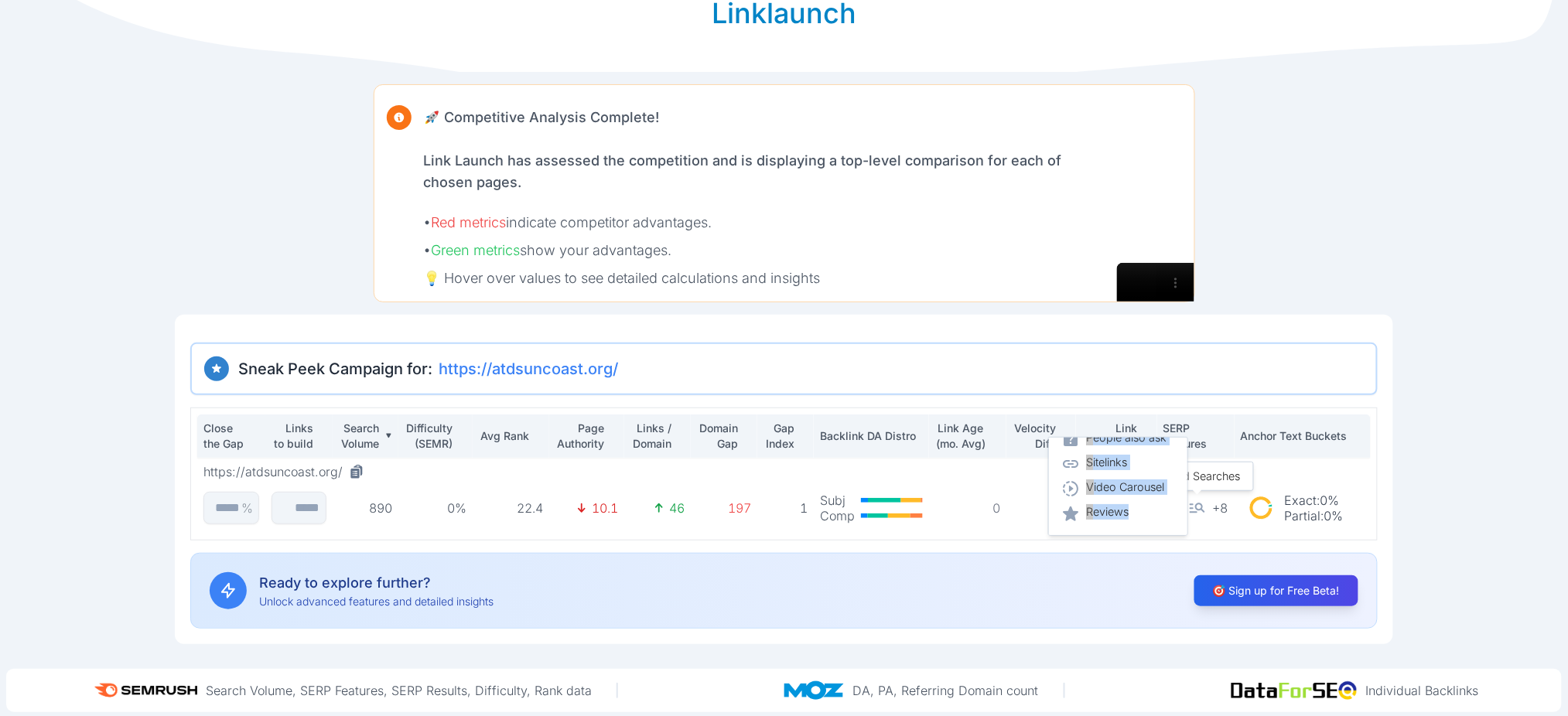 click on "Video Image Image Pack Knowledge Panel People also ask Sitelinks Video Carousel Reviews" at bounding box center (1118, 427) 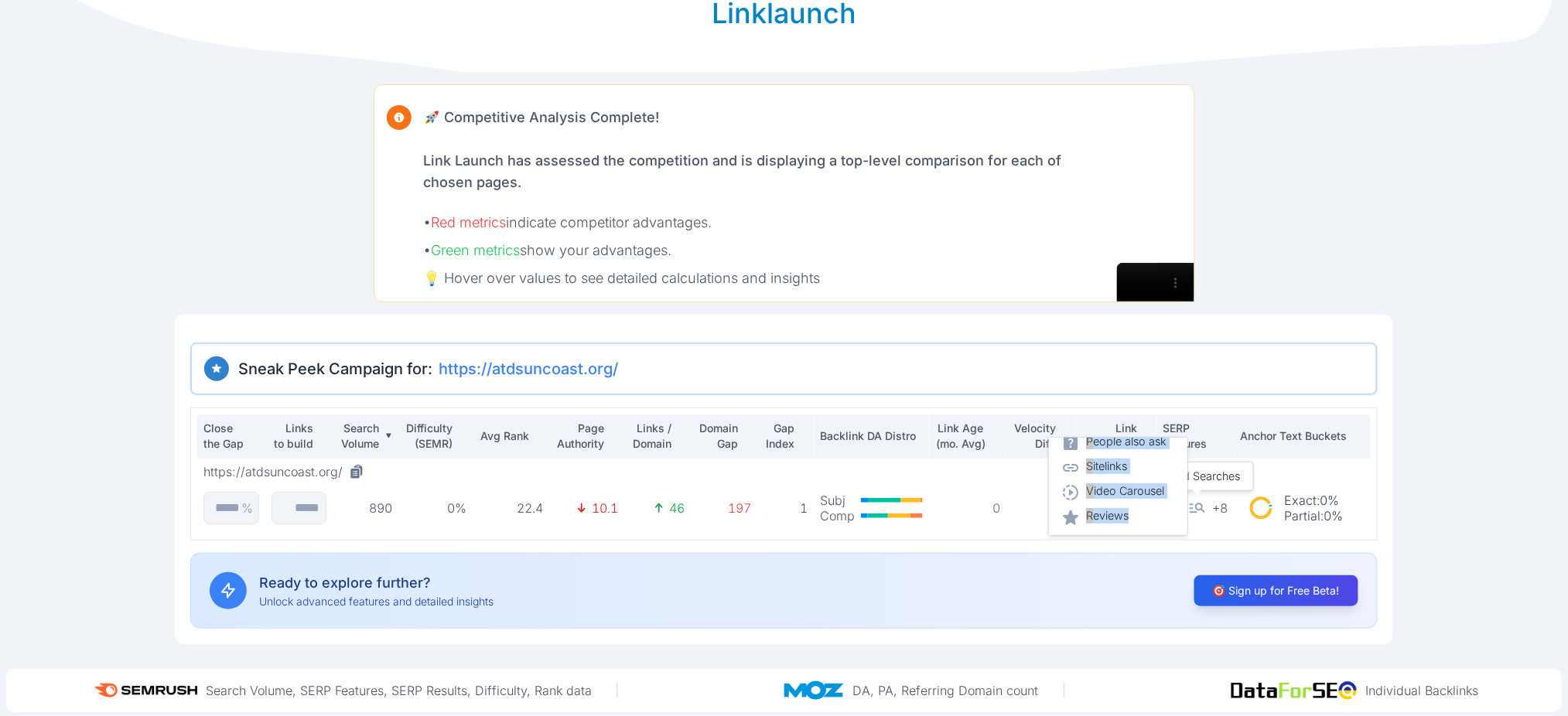 scroll, scrollTop: 124, scrollLeft: 0, axis: vertical 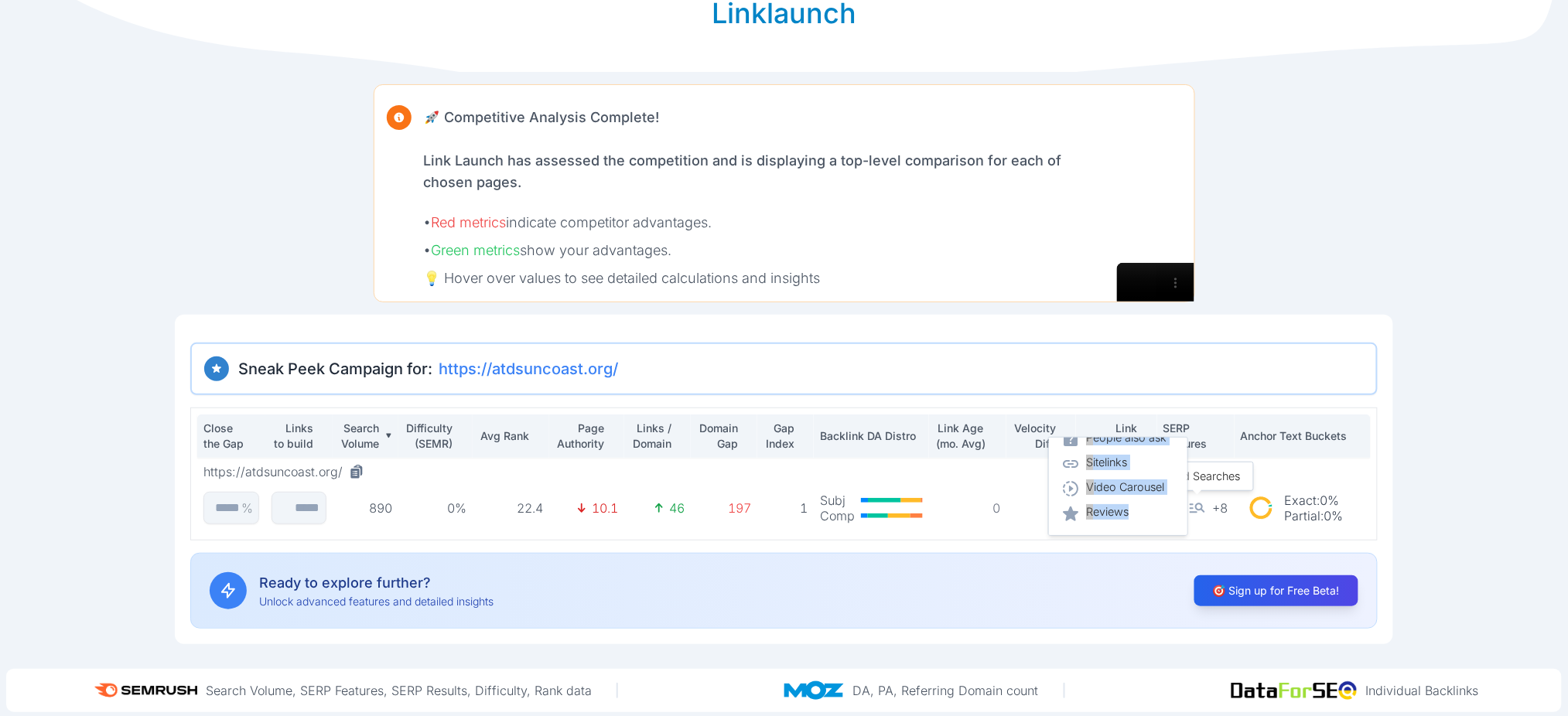 click on "Sitelinks" at bounding box center (1106, 464) 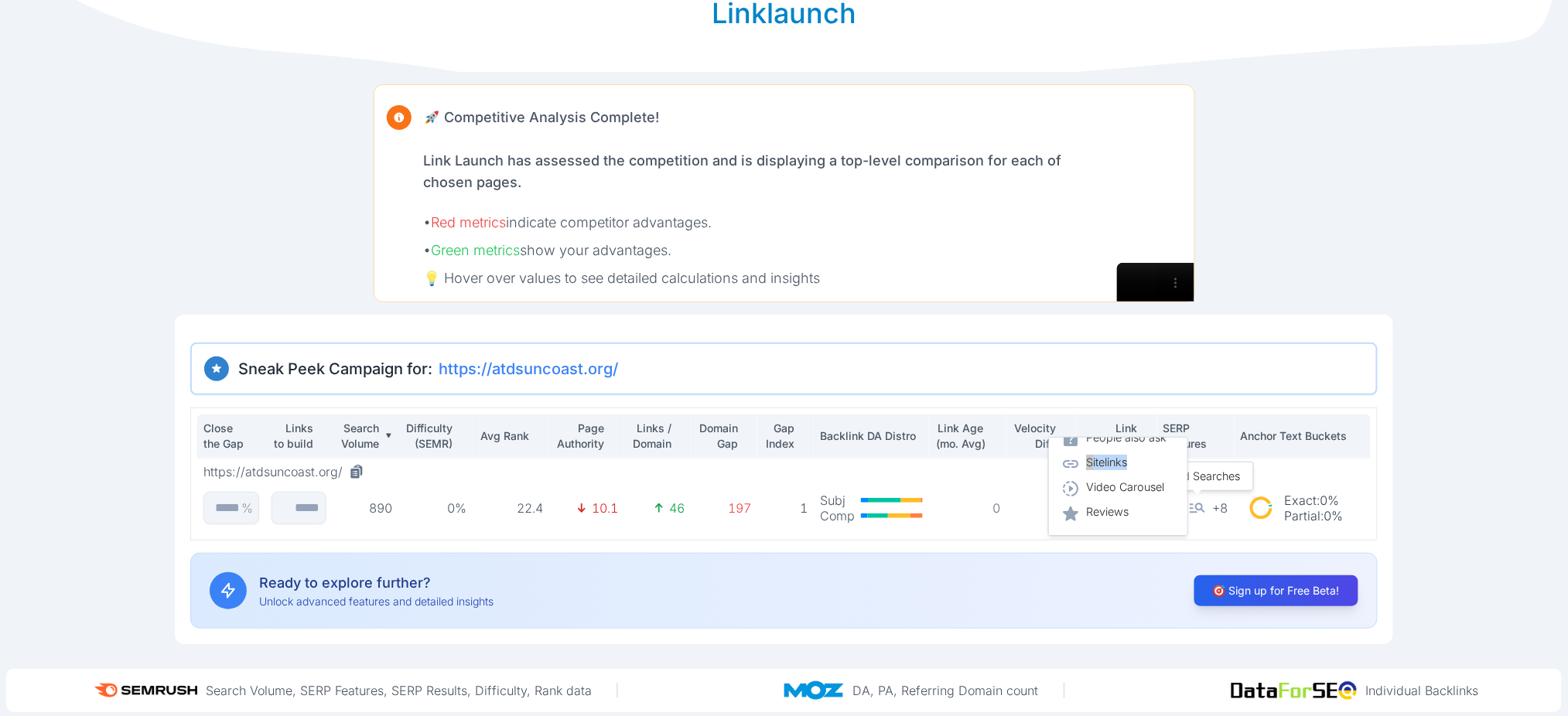 click on "Sitelinks" at bounding box center [1106, 464] 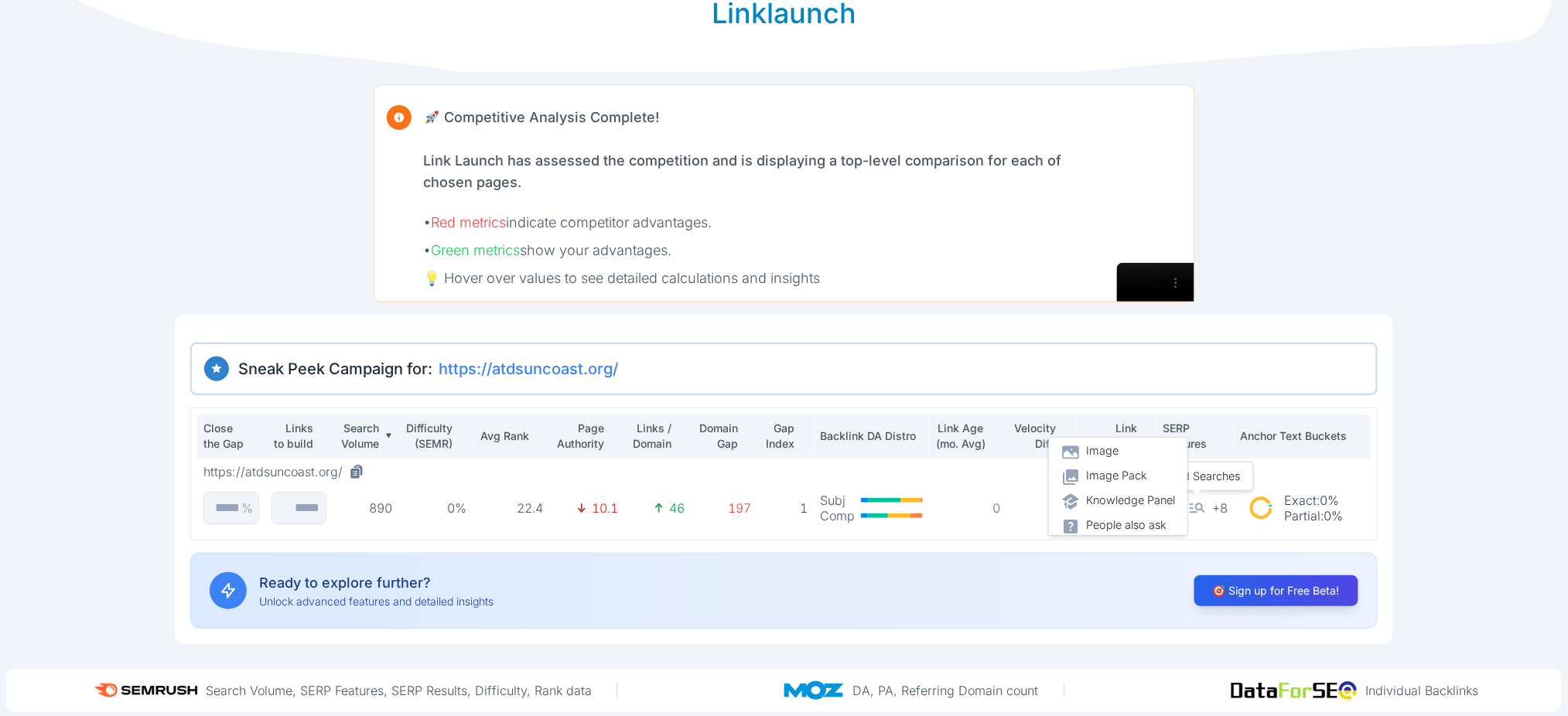 scroll, scrollTop: 0, scrollLeft: 0, axis: both 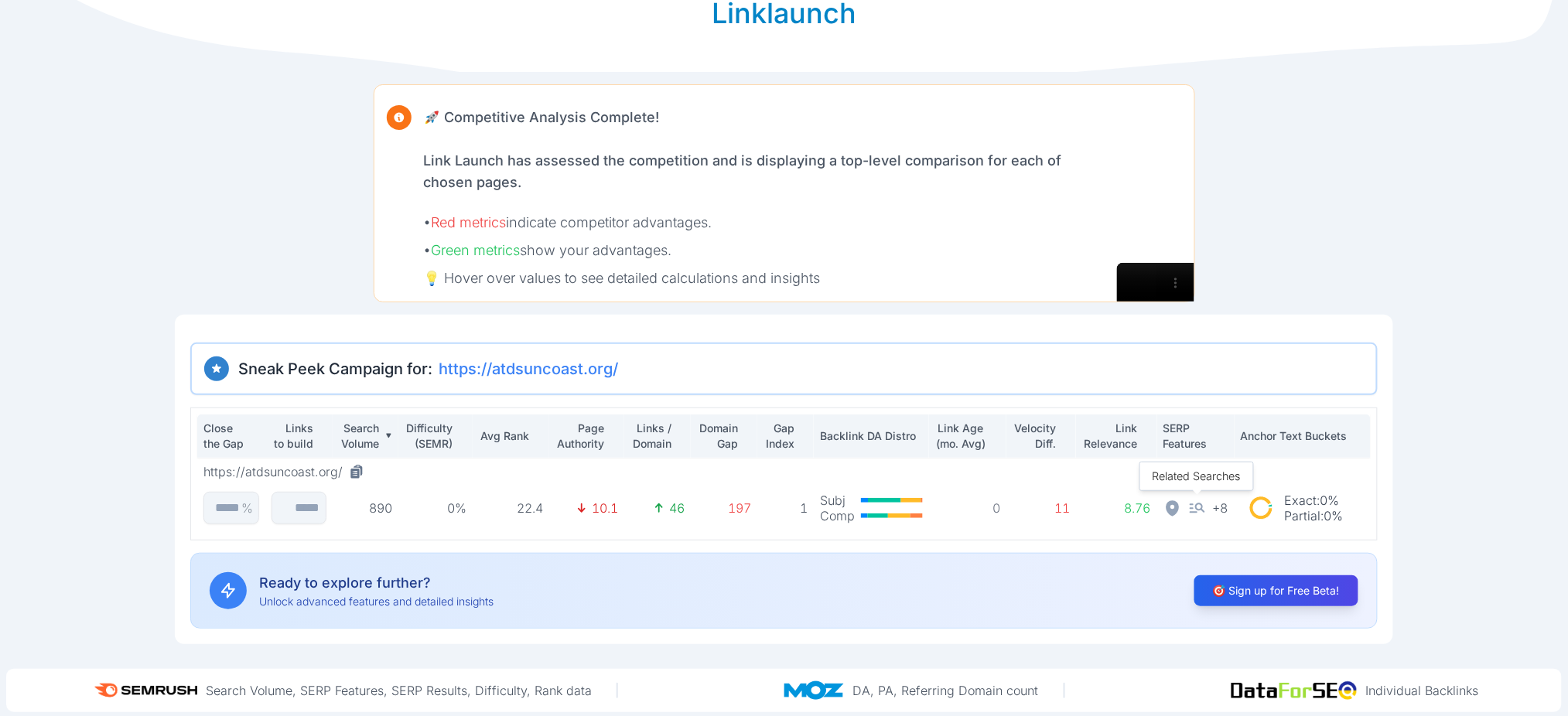 click on "Sneak Peek Campaign for: https://atdsuncoast.org/" at bounding box center (784, 369) 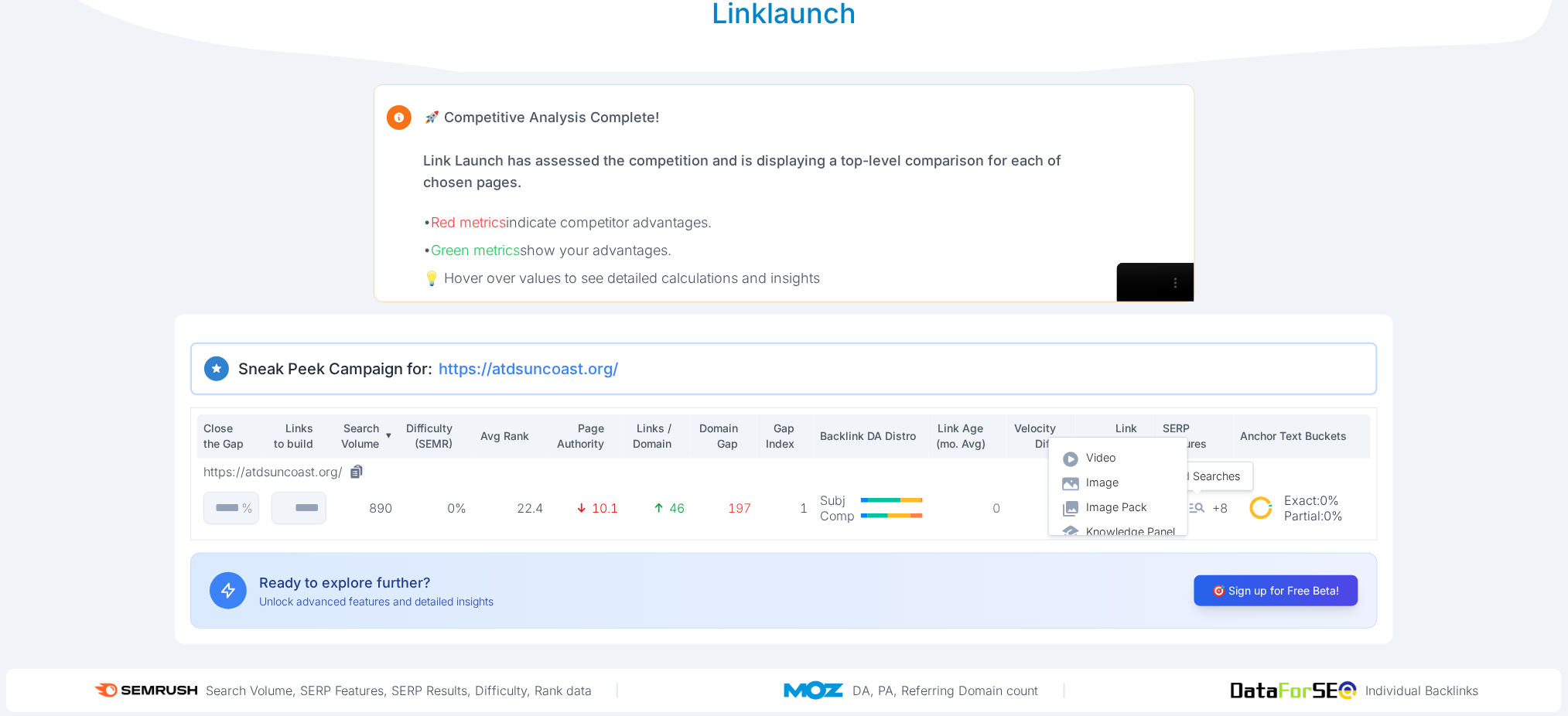 click on "+ 8" at bounding box center [1221, 507] 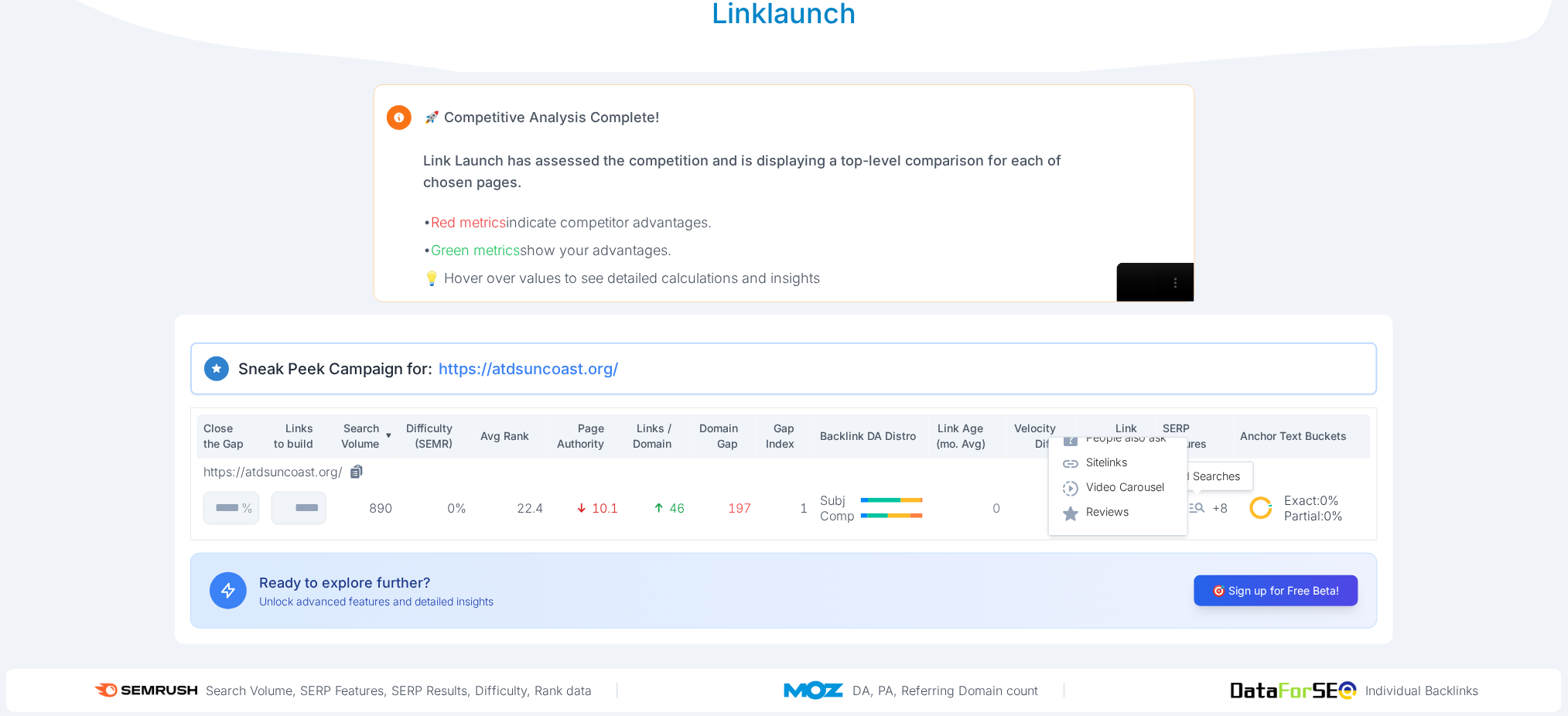 scroll, scrollTop: 134, scrollLeft: 0, axis: vertical 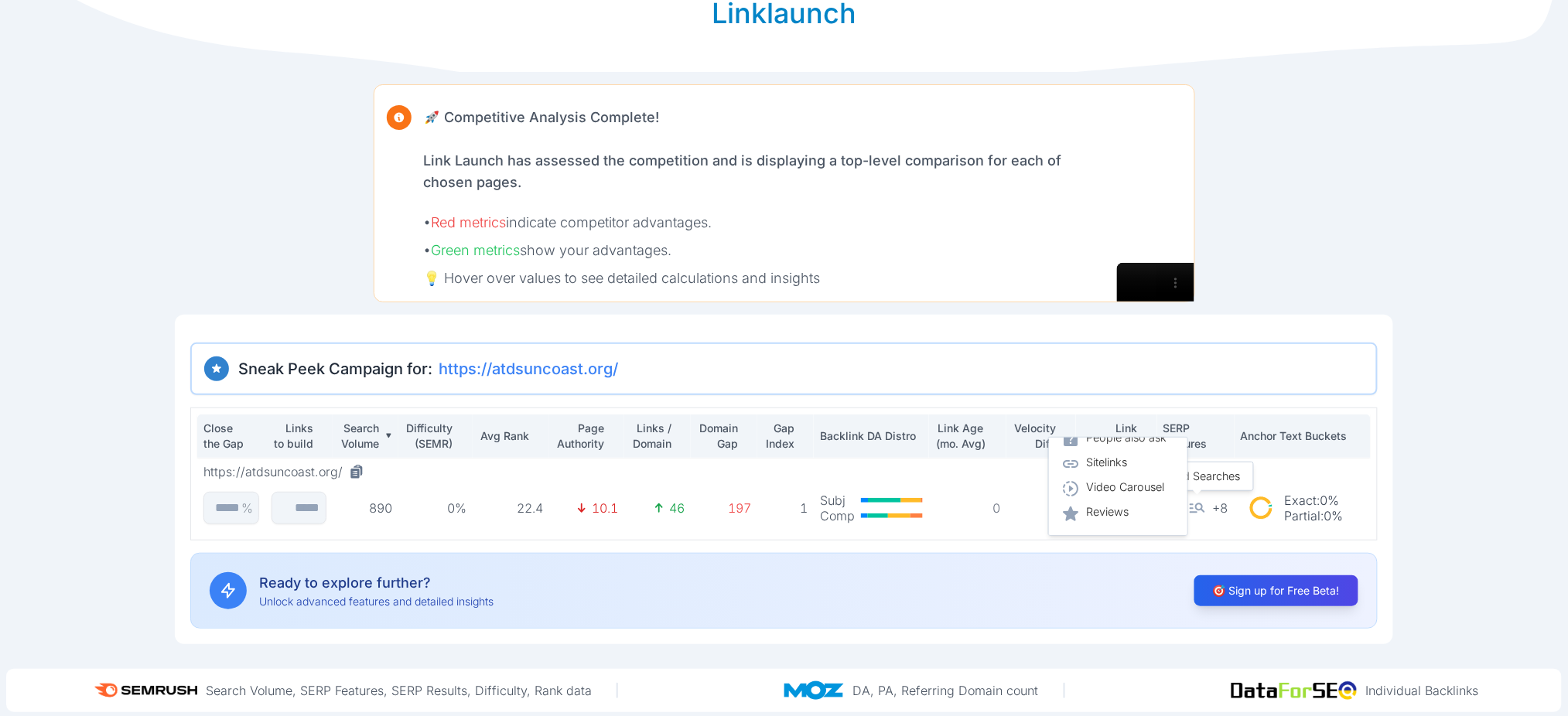 click on "+ 8" at bounding box center [1221, 507] 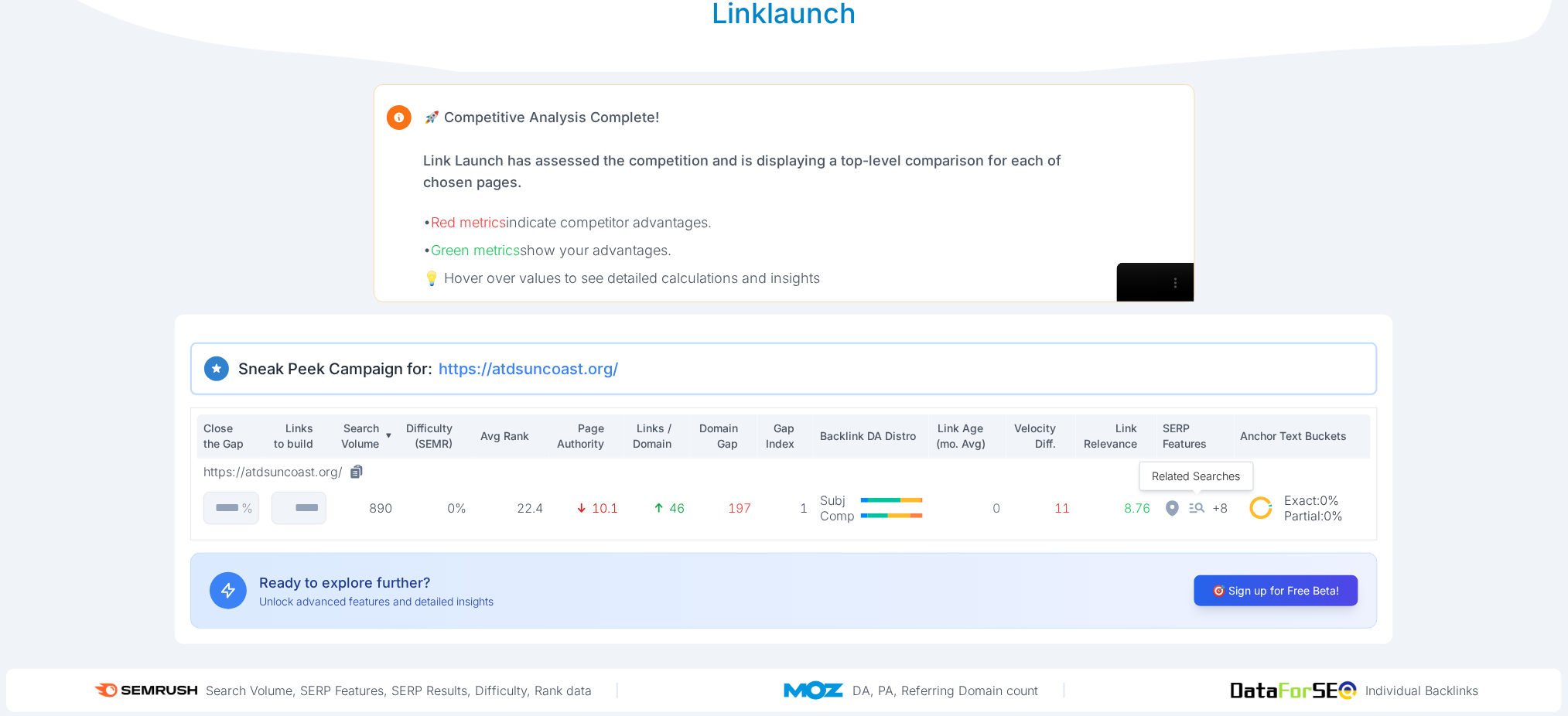 click on "Powered by Linklaunch 🚀 Competitive Analysis Complete! Link Launch has assessed the competition and is displaying a top-level comparison for each of chosen pages. •  Red metrics  indicate competitor advantages. •  Green metrics  show your advantages. 💡 Hover over values to see detailed calculations and insights Sneak Peek Campaign for: https://atdsuncoast.org/ Close   the Gap Links   to build Search   Volume Difficulty (SEMR) Avg Rank Page   Authority Links /   Domain Domain   Gap Gap   Index Backlink DA Distro Link Age   (mo. Avg) Velocity   Diff. Link Relevance SERP Features Anchor Text Buckets https://atdsuncoast.org/ % 890 0%   22.4 10.1 46 197 1 Subj Comp 0 11 8.76 Related Searches + 8 Video Image Image Pack Knowledge Panel People also ask Sitelinks Video Carousel Reviews Exact :  0% Partial :  0% Ready to explore further? Unlock advanced features and detailed insights 🎯 Sign up for Free Beta!" at bounding box center (784, 288) 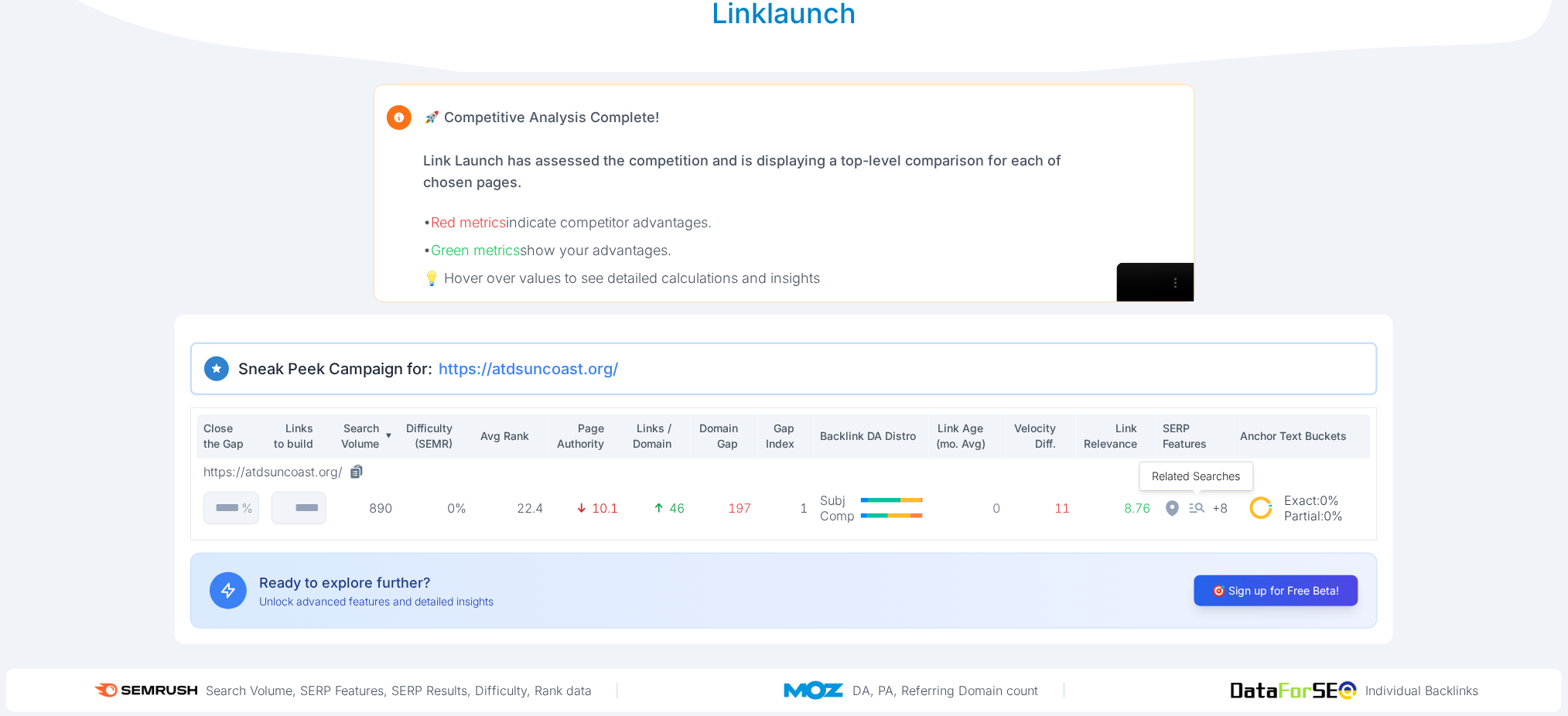 click at bounding box center (1156, 282) 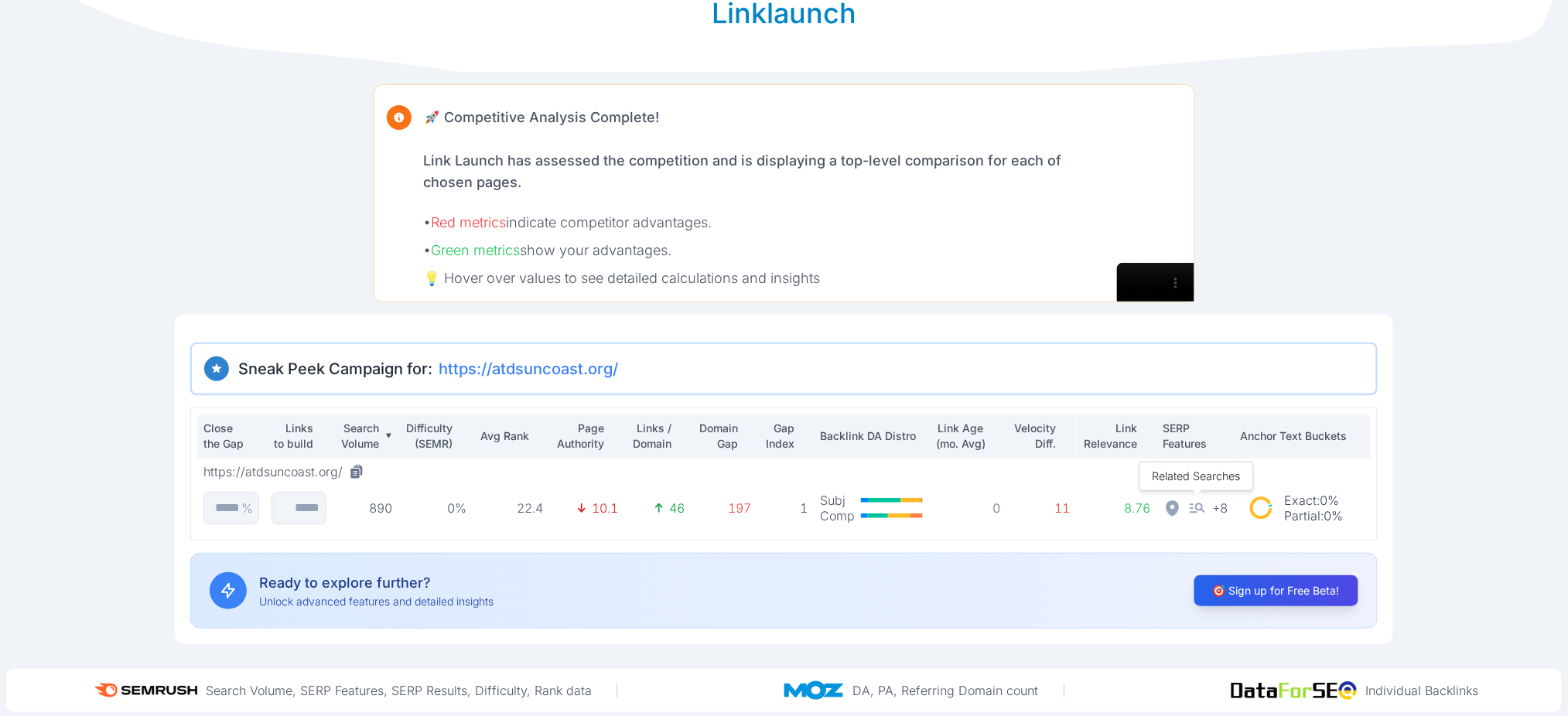 click at bounding box center [1156, 282] 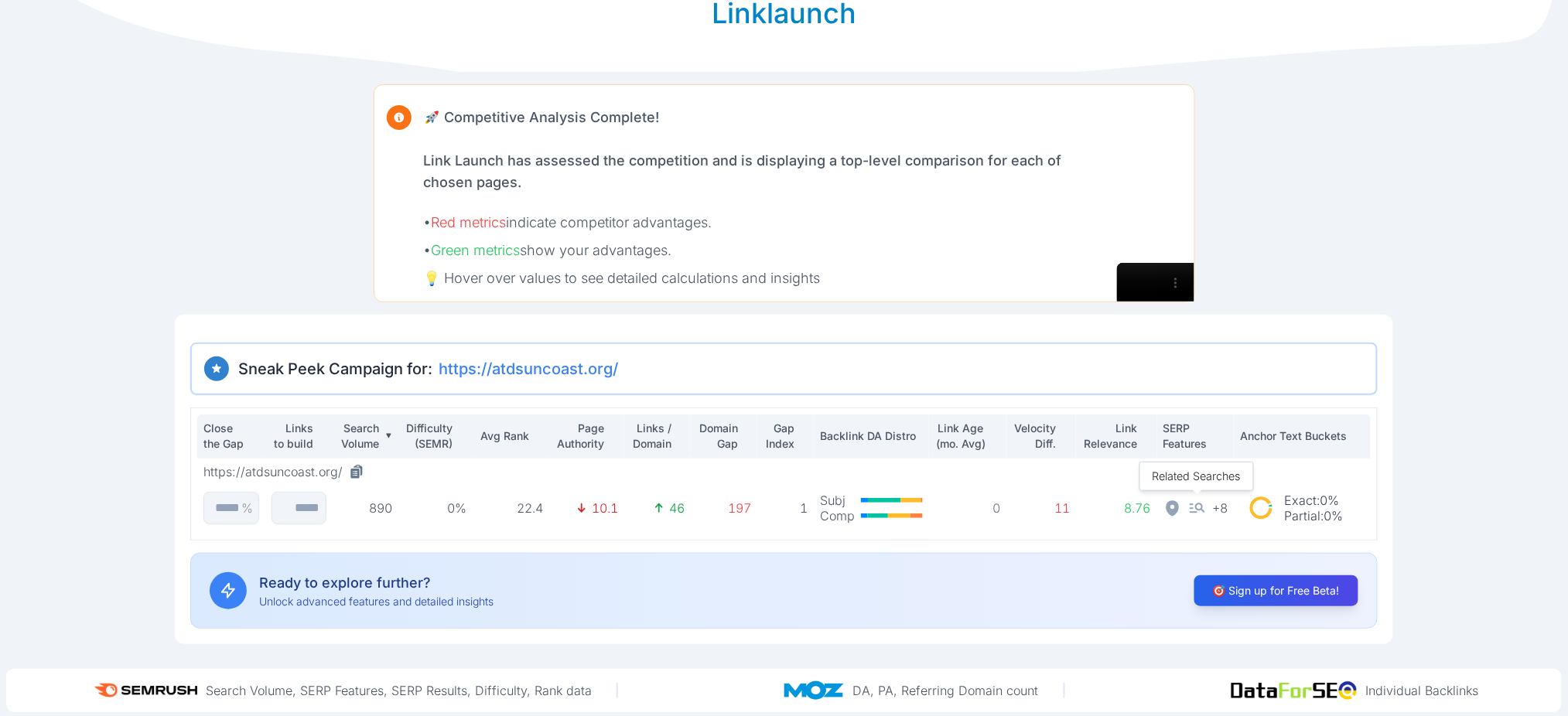 click at bounding box center [1156, 282] 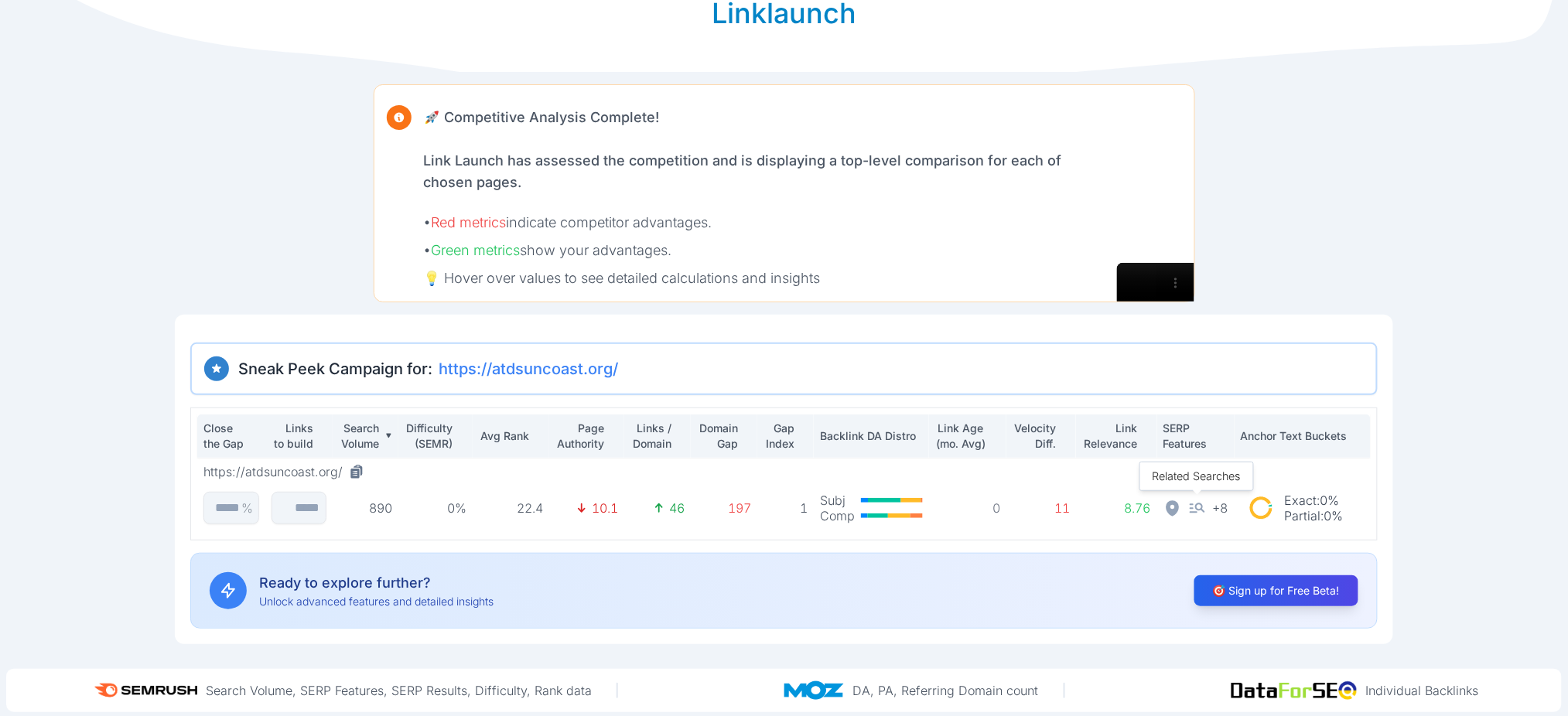 click at bounding box center (1156, 282) 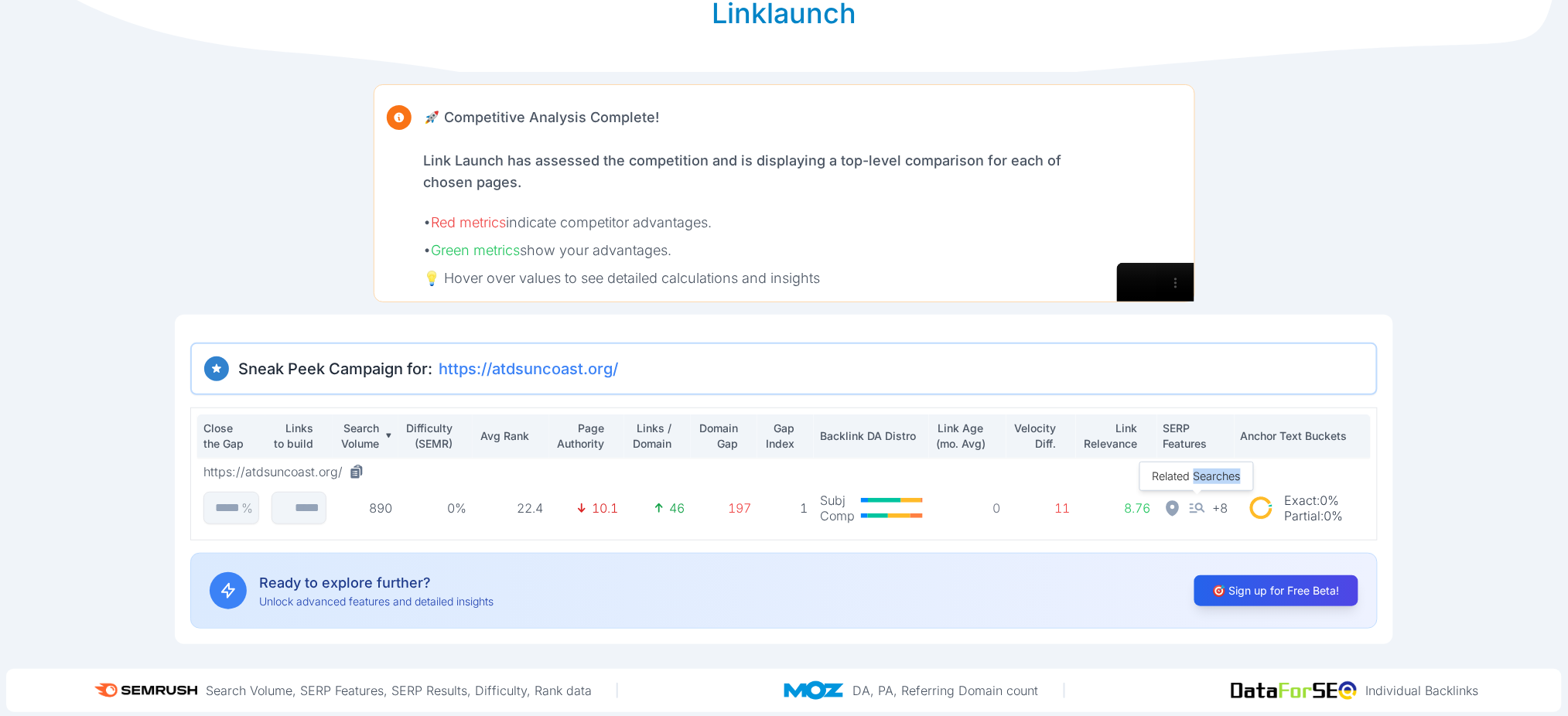 click on "Related Searches" at bounding box center (1197, 476) 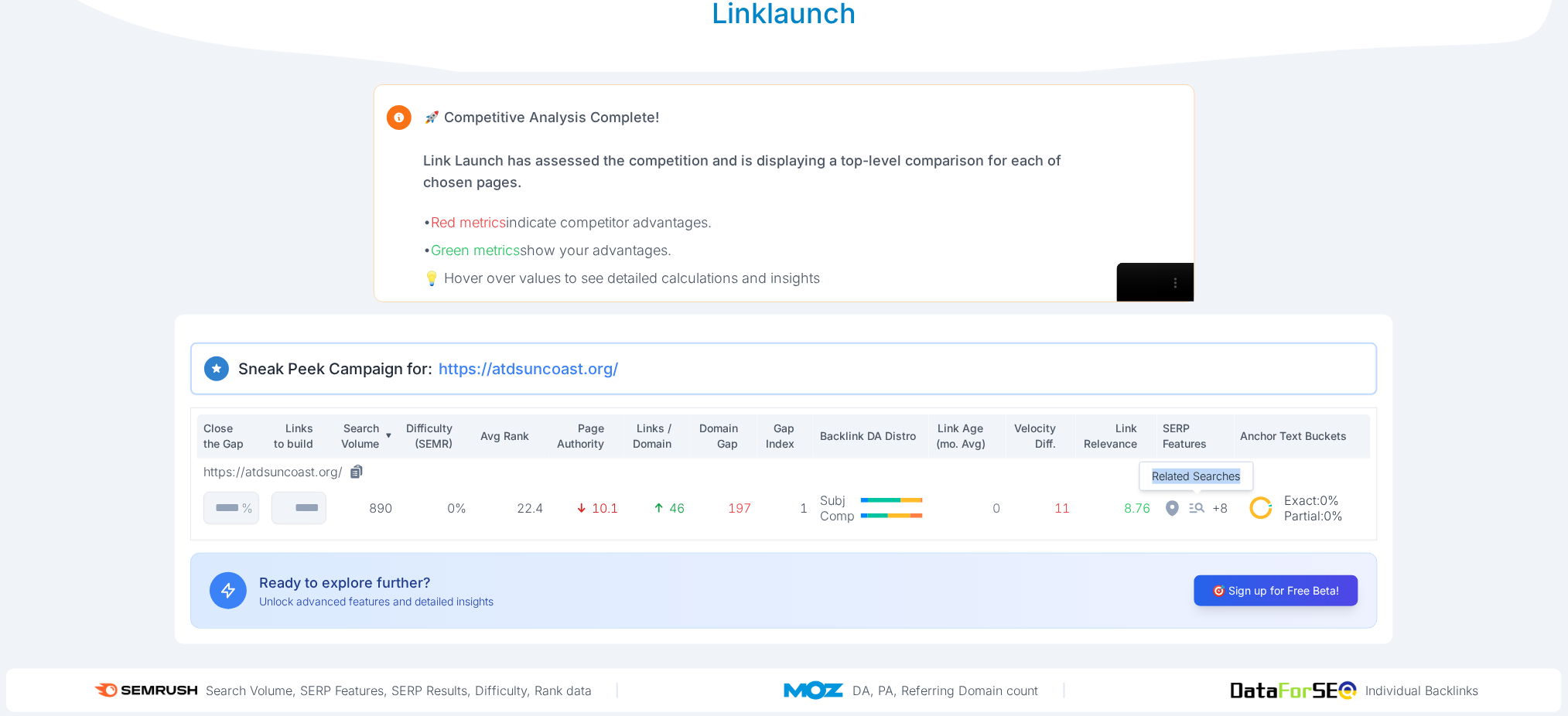 click on "Related Searches" at bounding box center [1197, 476] 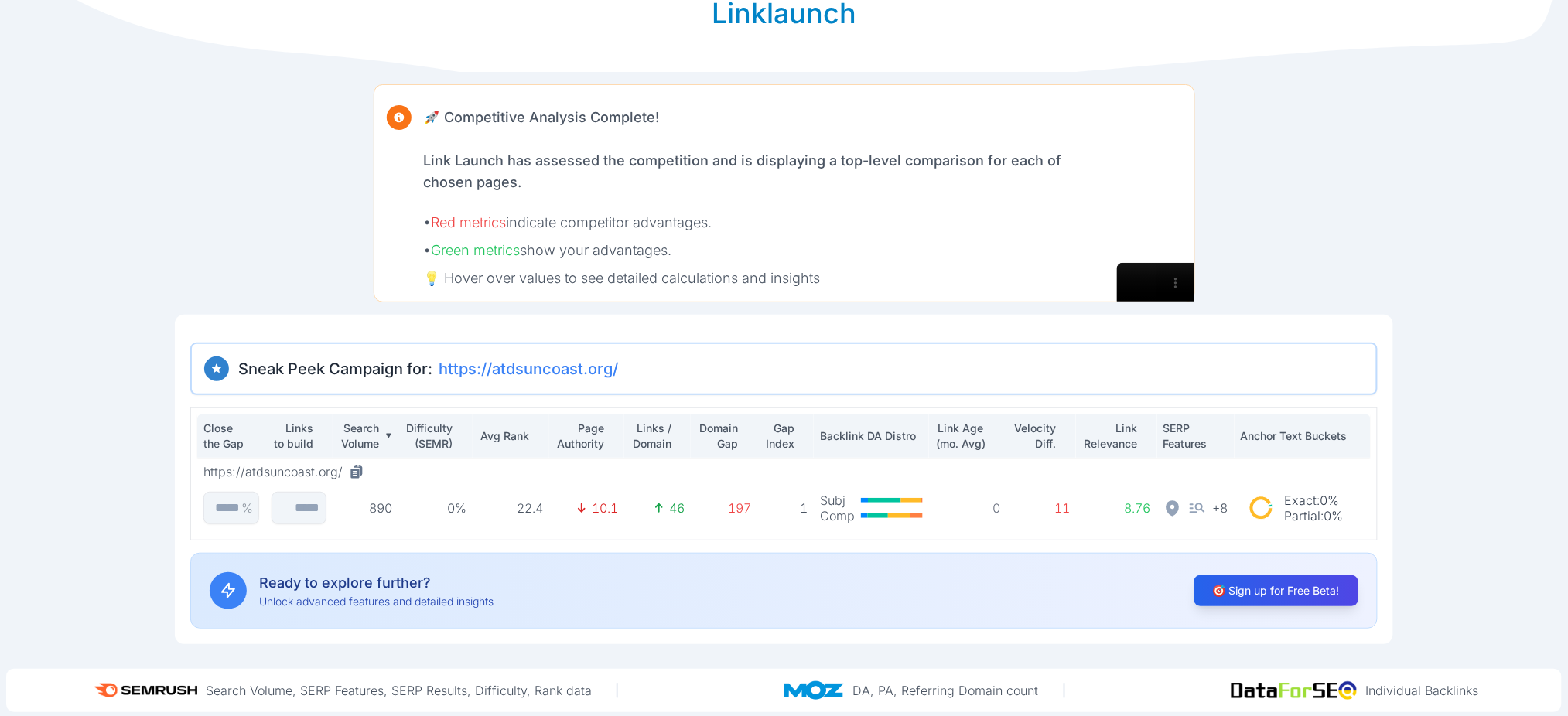 click on "Powered by Linklaunch 🚀 Competitive Analysis Complete! Link Launch has assessed the competition and is displaying a top-level comparison for each of chosen pages. •  Red metrics  indicate competitor advantages. •  Green metrics  show your advantages. 💡 Hover over values to see detailed calculations and insights Sneak Peek Campaign for: https://atdsuncoast.org/ Close   the Gap Links   to build Search   Volume Difficulty (SEMR) Avg Rank Page   Authority Links /   Domain Domain   Gap Gap   Index Backlink DA Distro Link Age   (mo. Avg) Velocity   Diff. Link Relevance SERP Features Anchor Text Buckets https://atdsuncoast.org/ % 890 0%   22.4 10.1 46 197 1 Subj Comp 0 11 8.76 + 8 Exact :  0% Partial :  0% Ready to explore further? Unlock advanced features and detailed insights 🎯 Sign up for Free Beta!" at bounding box center (784, 288) 